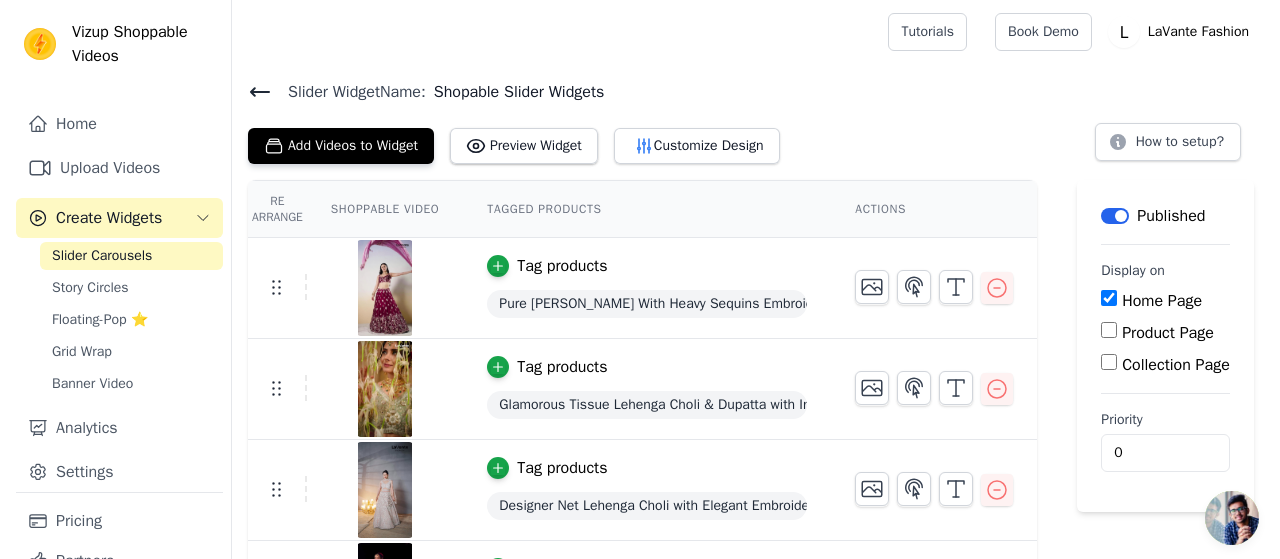 scroll, scrollTop: 0, scrollLeft: 0, axis: both 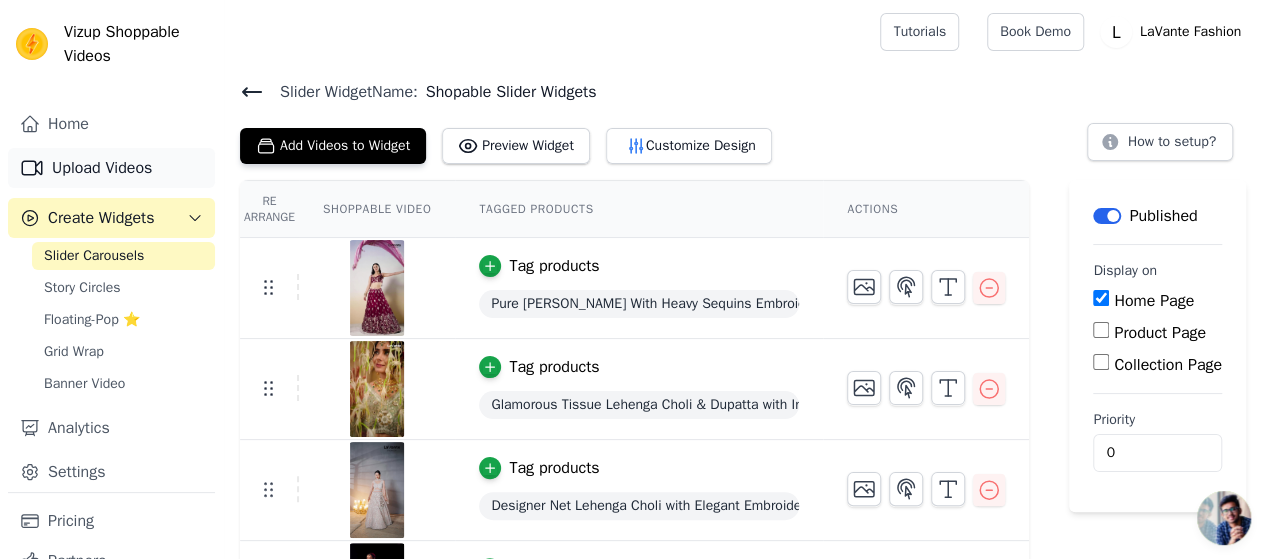 click on "Upload Videos" at bounding box center (111, 168) 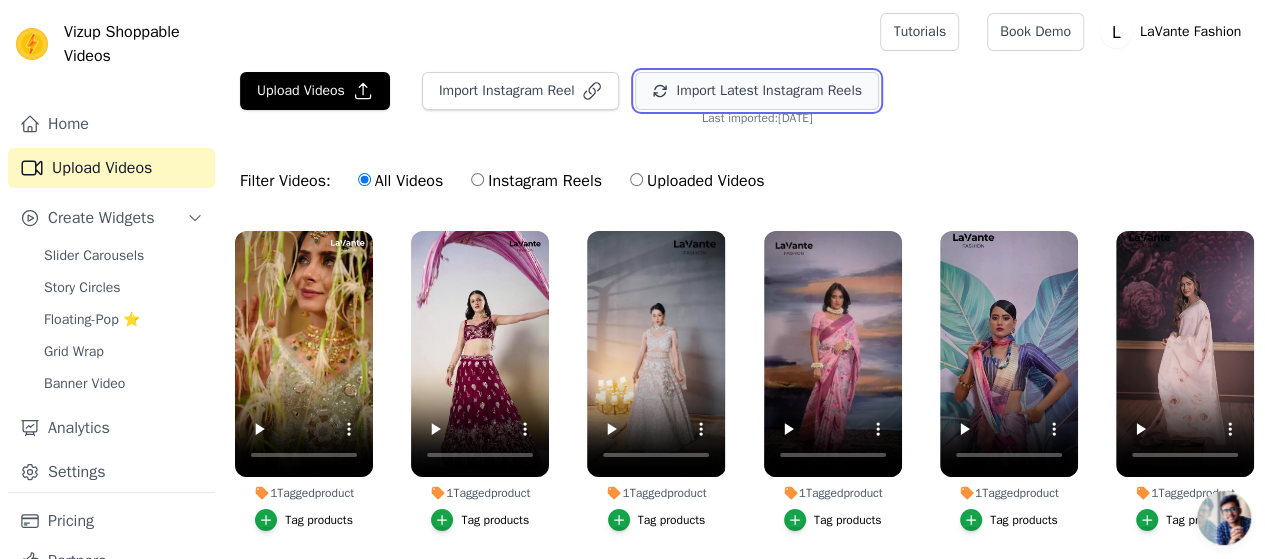 click on "Import Latest Instagram Reels" at bounding box center (756, 91) 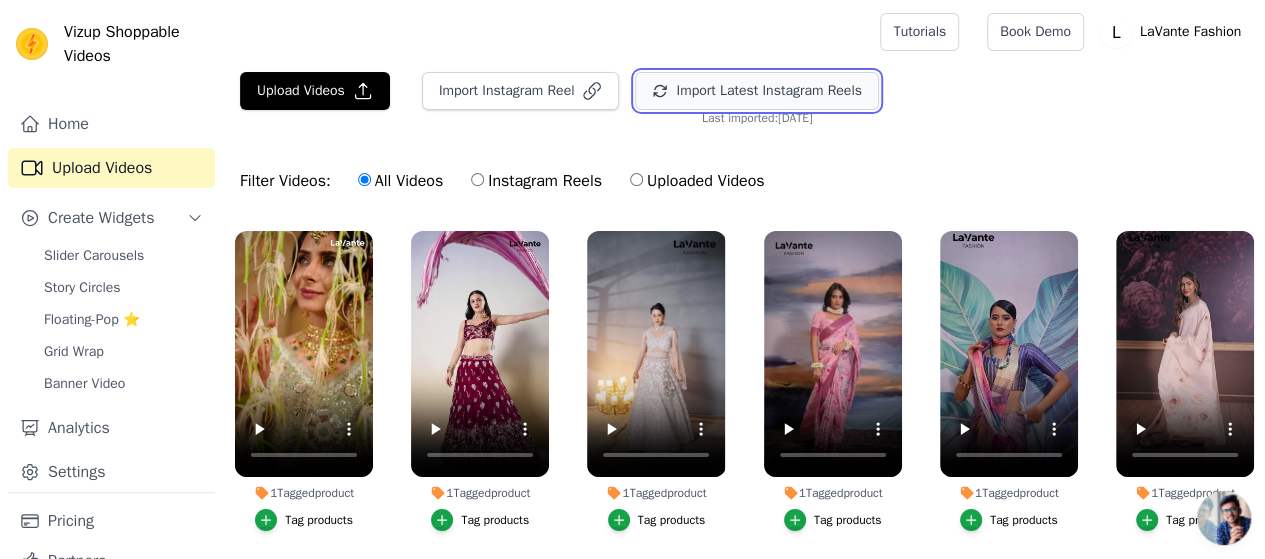 click on "Import Latest Instagram Reels" at bounding box center [756, 91] 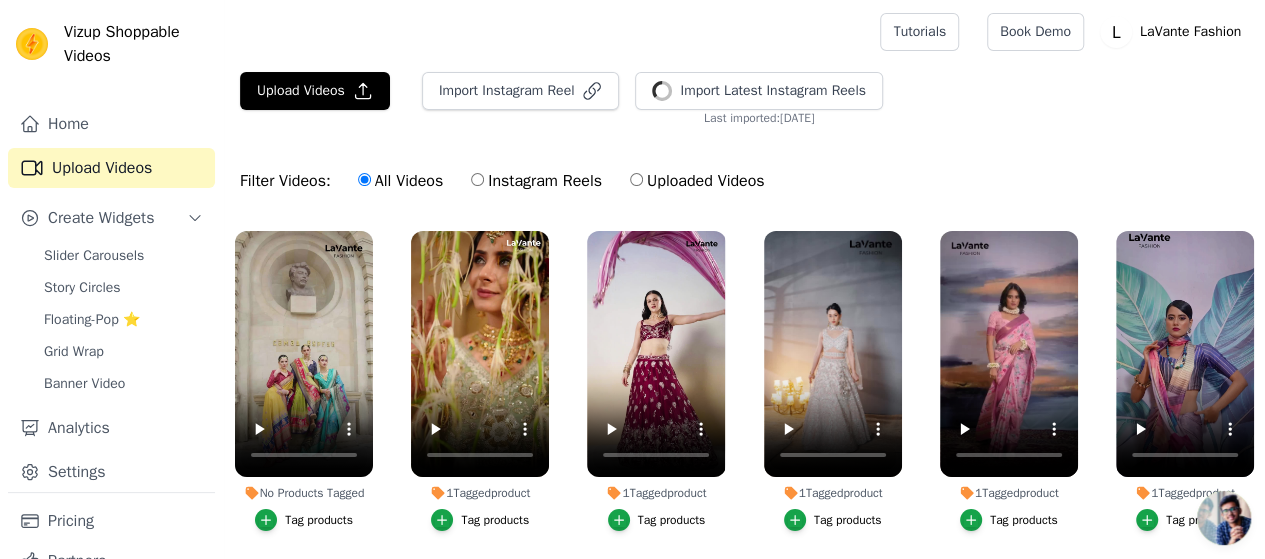 click on "Tag products" at bounding box center (319, 520) 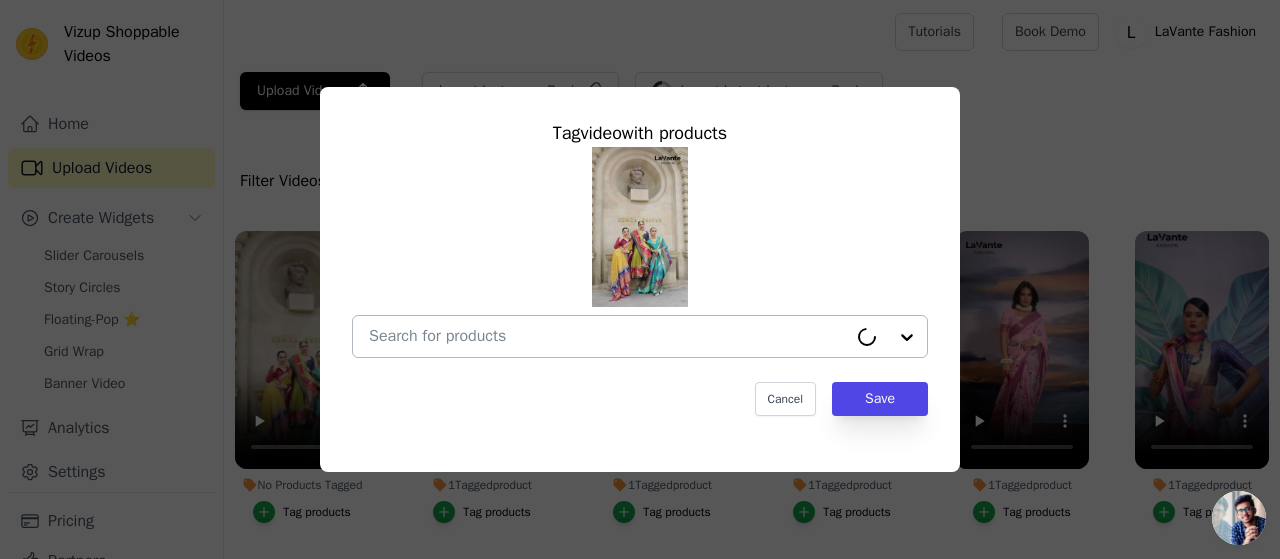click on "No Products Tagged     Tag  video  with products                         Cancel   Save     Tag products" at bounding box center (608, 336) 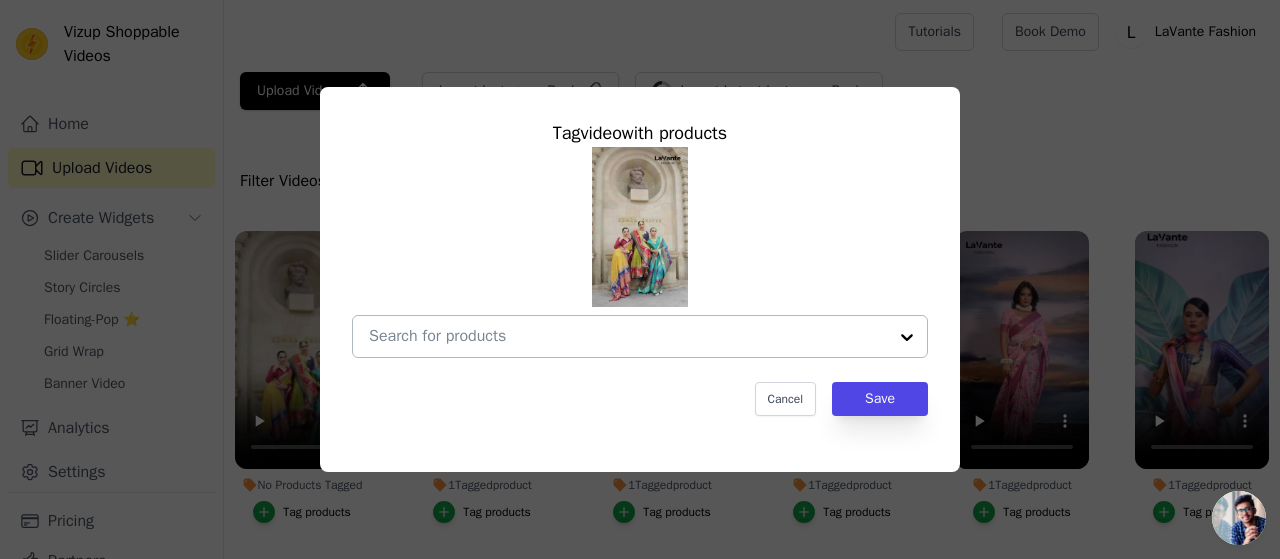 click on "No Products Tagged     Tag  video  with products                         Cancel   Save     Tag products" at bounding box center [628, 336] 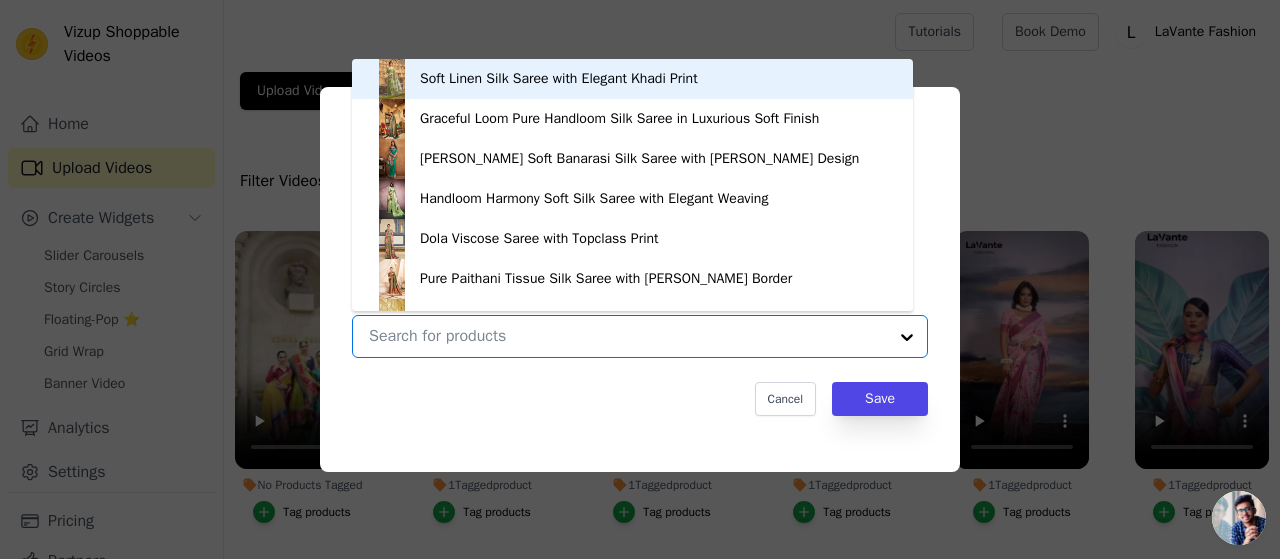 paste on "Elegant Shine Super Poly Viscose Silk Saree with Apoxy Finish" 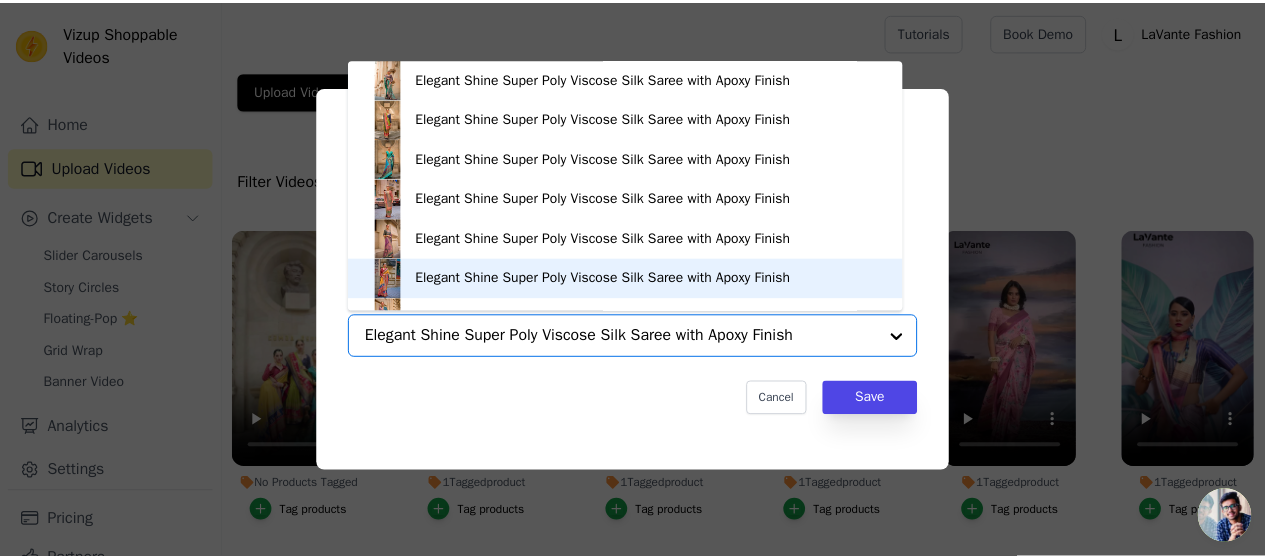 scroll, scrollTop: 28, scrollLeft: 0, axis: vertical 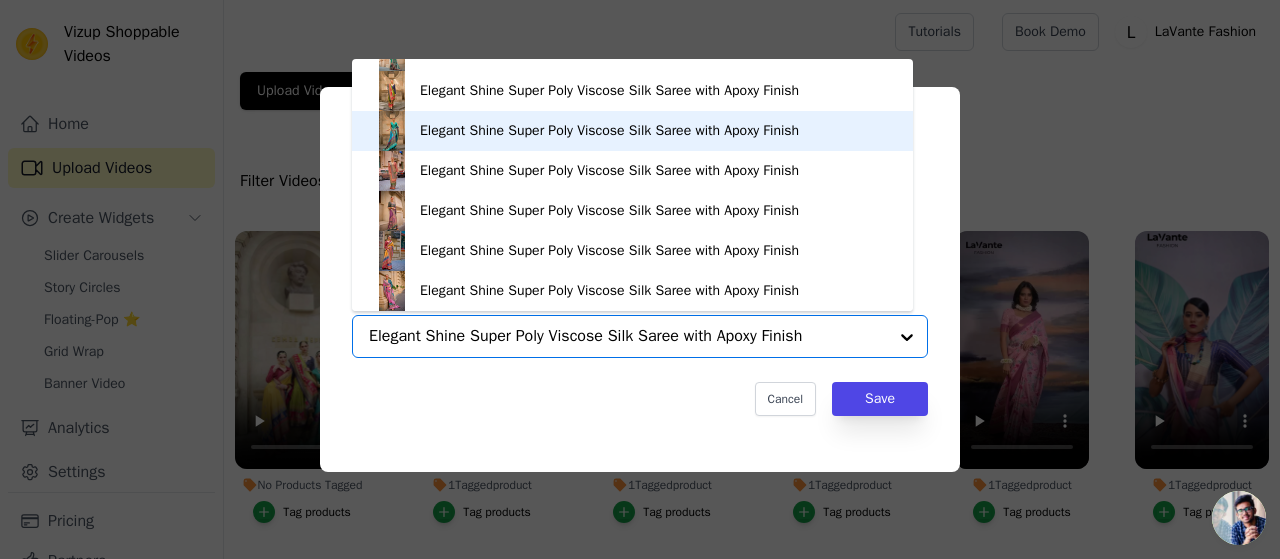 click on "Elegant Shine Super Poly Viscose Silk Saree with Apoxy Finish" at bounding box center (609, 131) 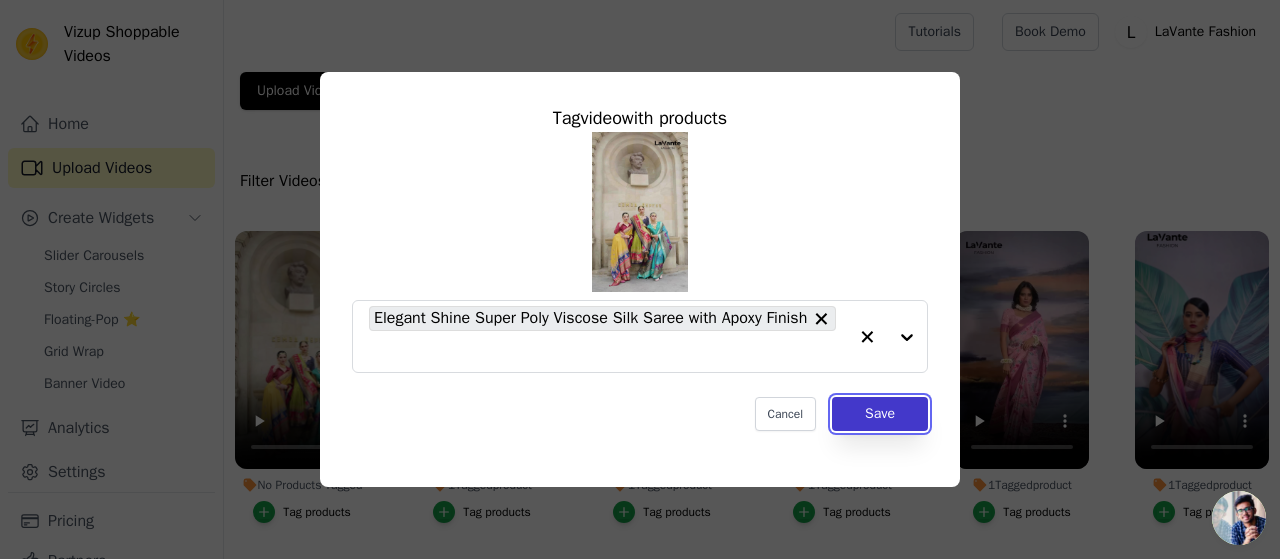click on "Save" at bounding box center [880, 414] 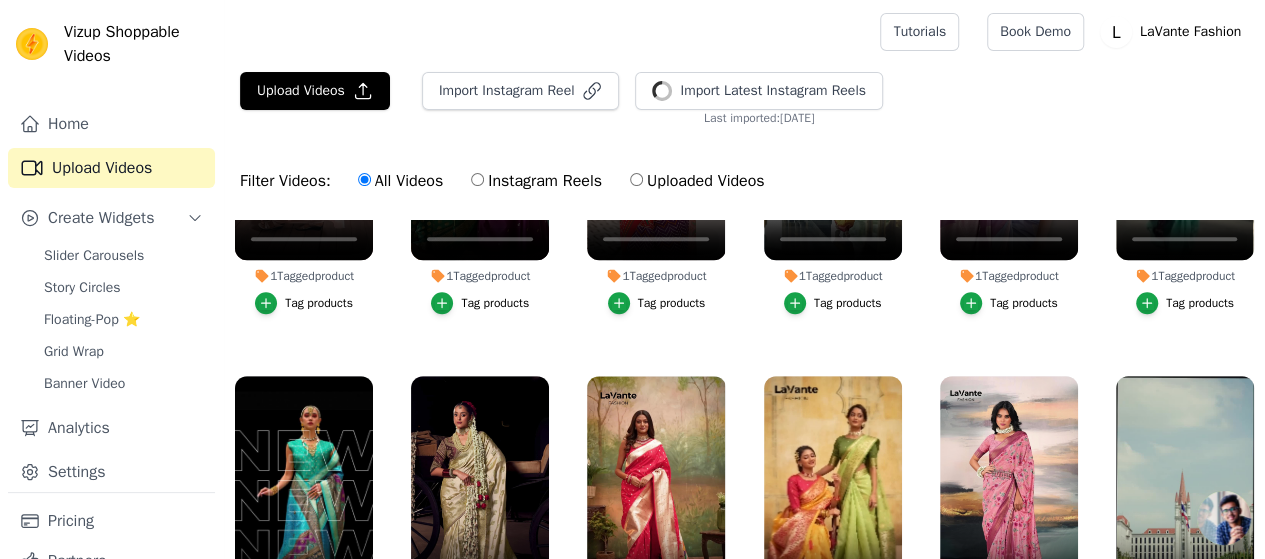 scroll, scrollTop: 700, scrollLeft: 0, axis: vertical 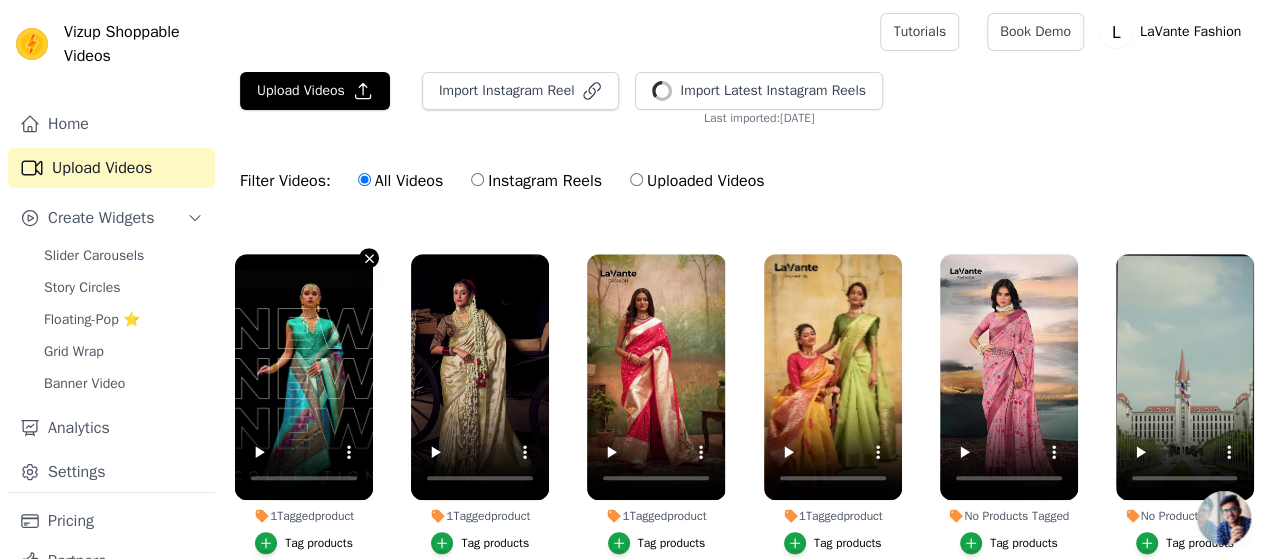 click 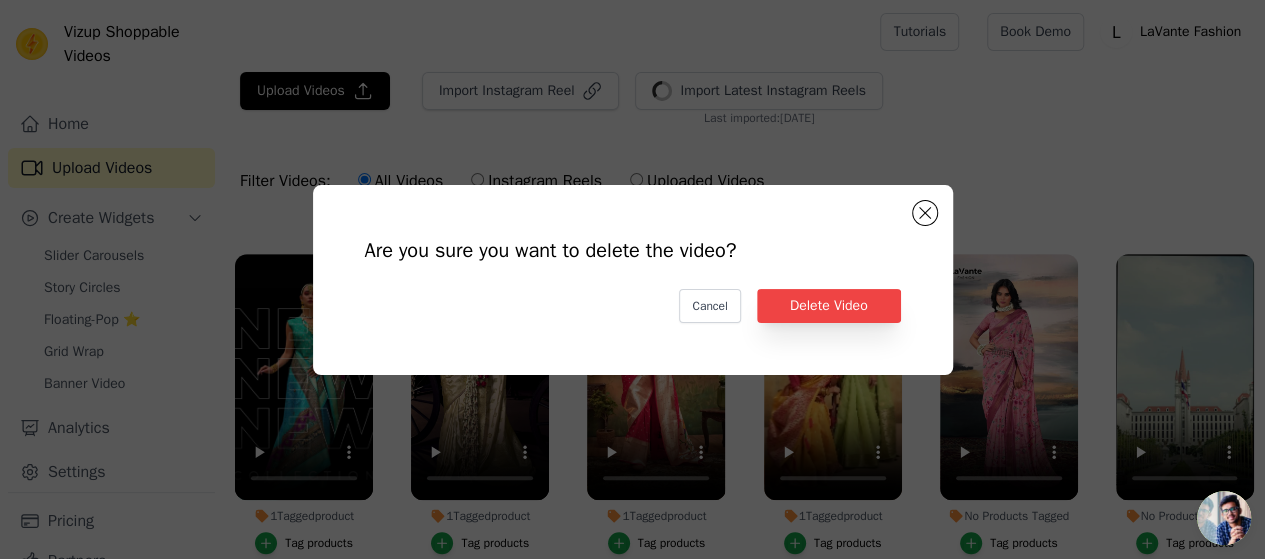 scroll, scrollTop: 708, scrollLeft: 0, axis: vertical 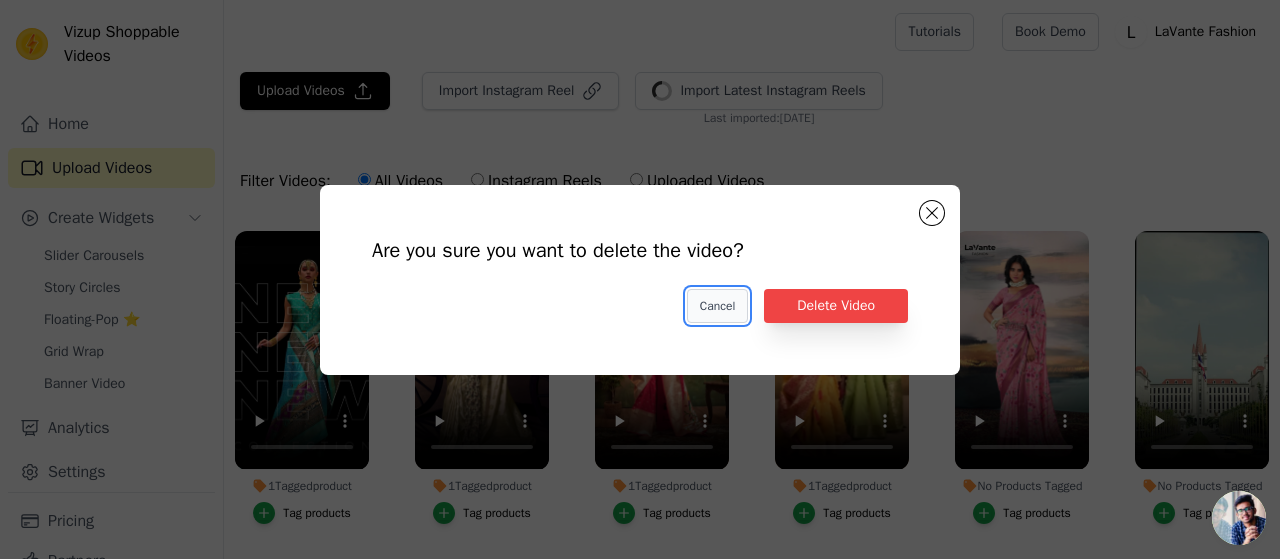 click on "Cancel" at bounding box center [717, 306] 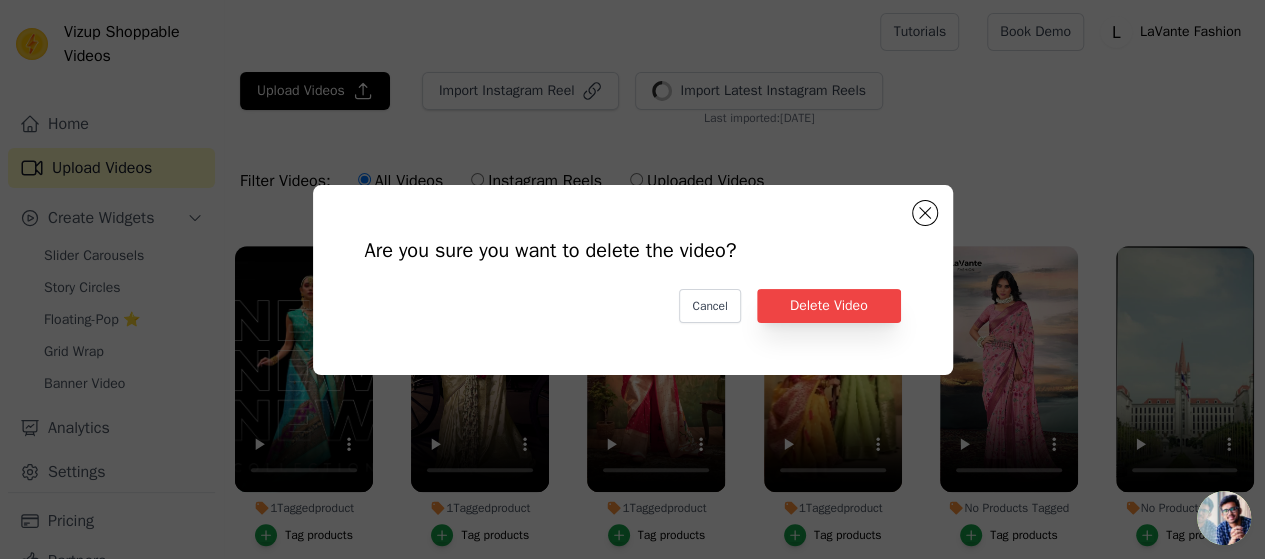 scroll, scrollTop: 700, scrollLeft: 0, axis: vertical 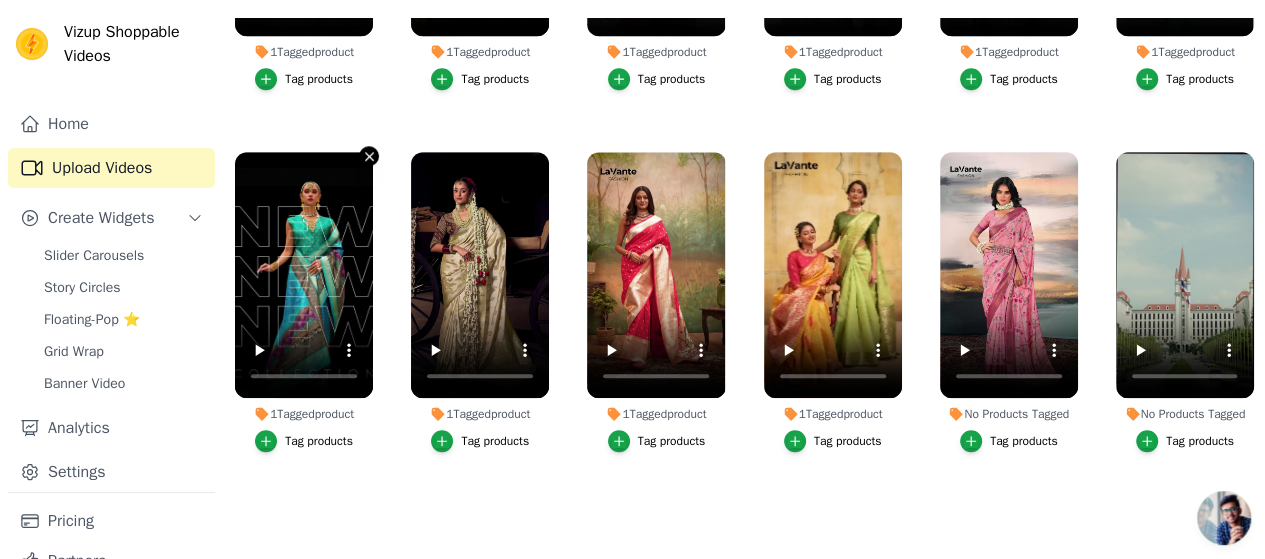 click 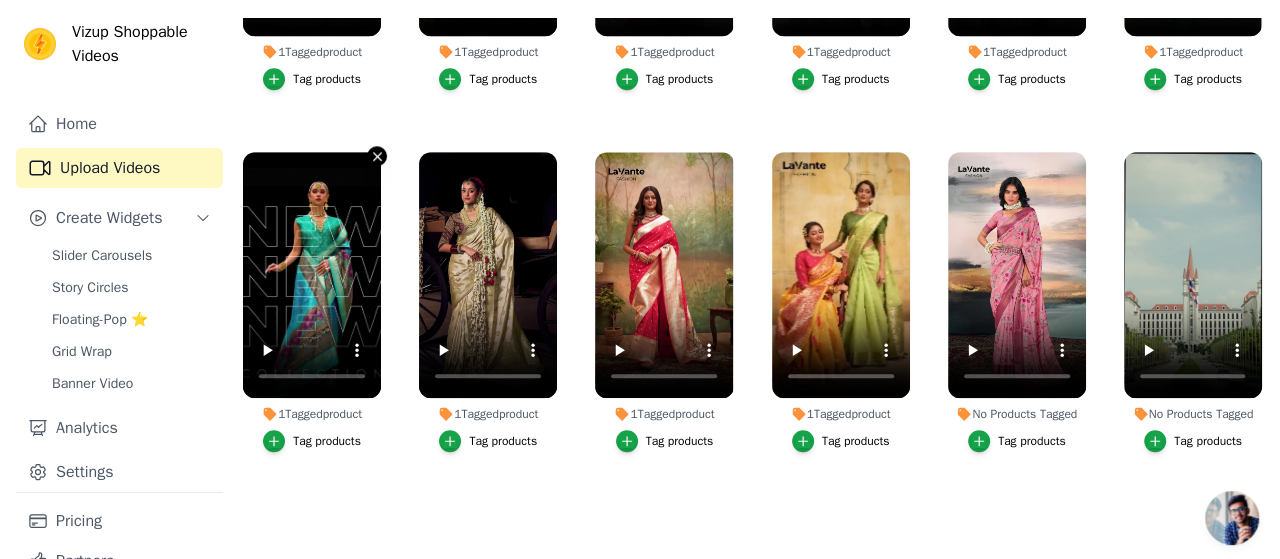 scroll, scrollTop: 0, scrollLeft: 0, axis: both 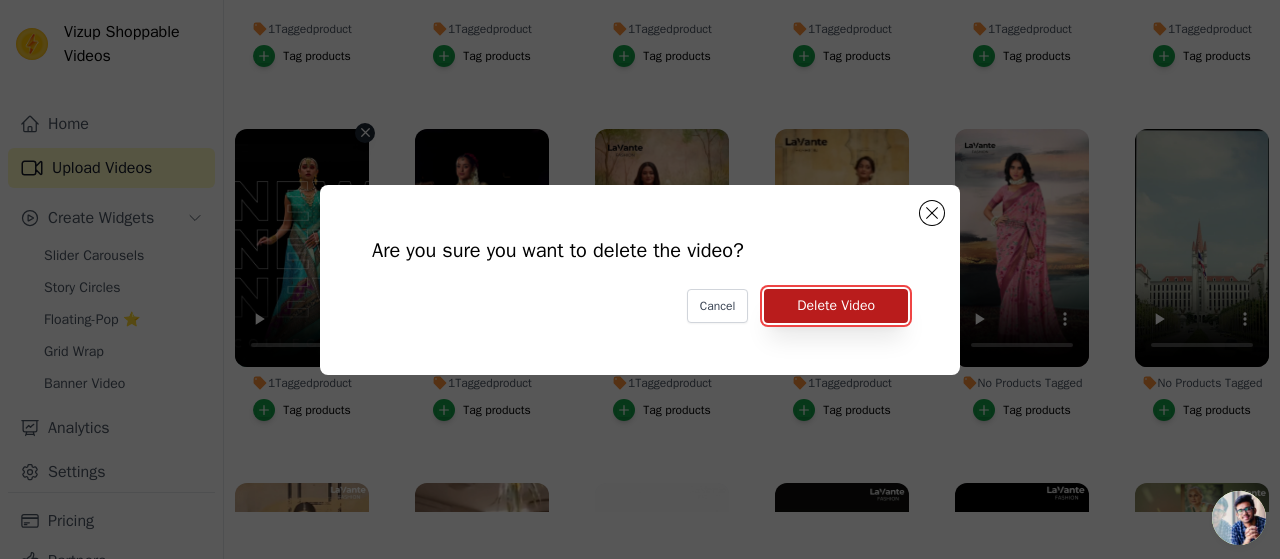 click on "Delete Video" at bounding box center [836, 306] 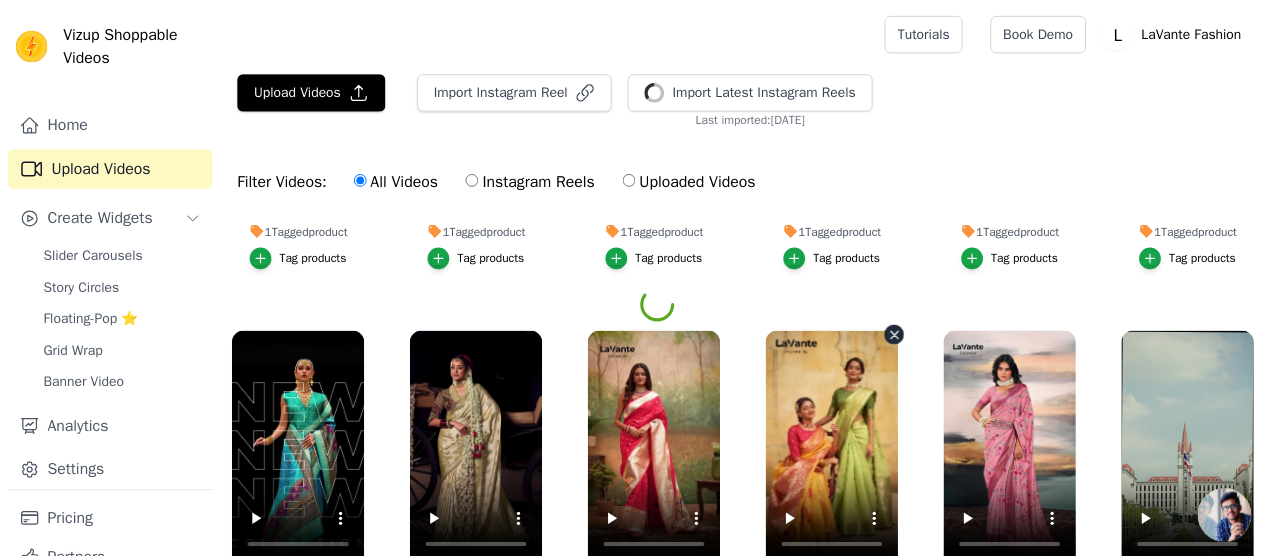 scroll, scrollTop: 202, scrollLeft: 0, axis: vertical 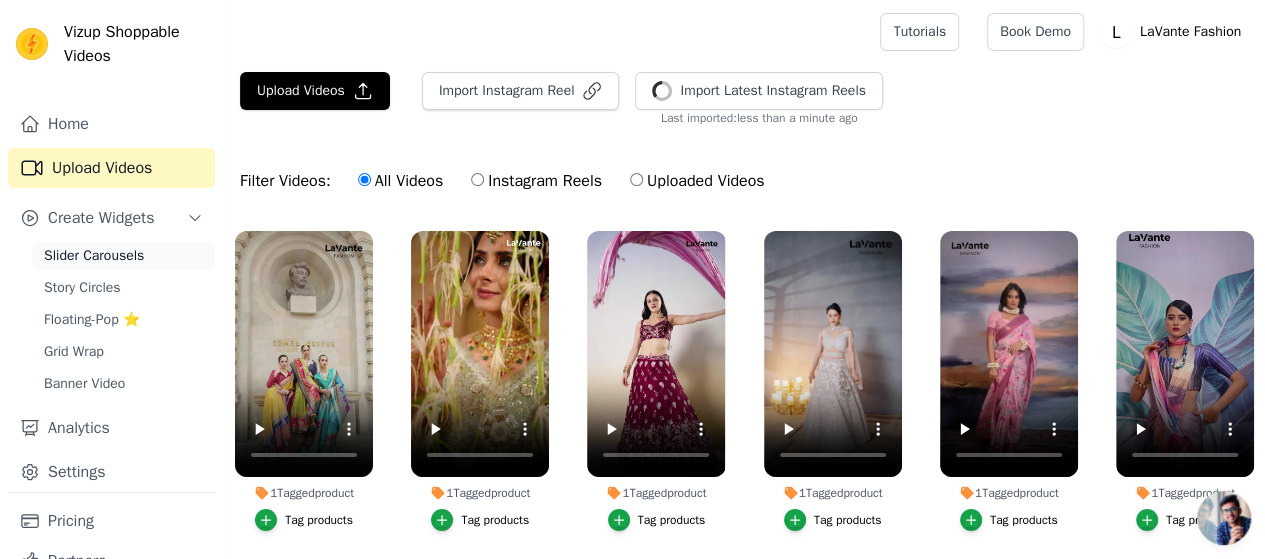 click on "Slider Carousels" at bounding box center (94, 256) 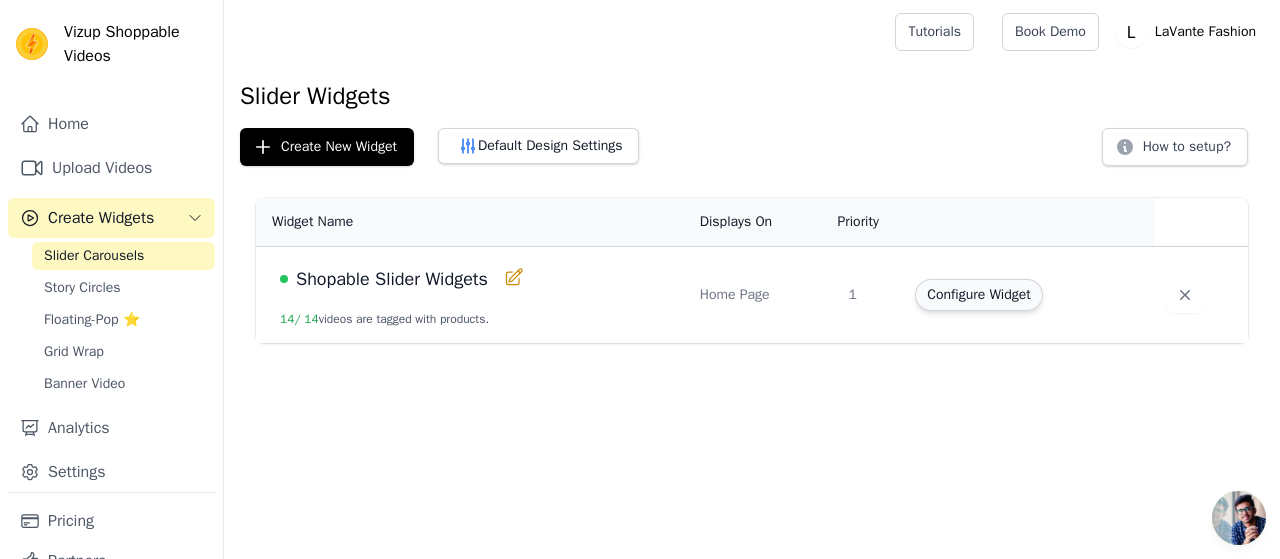 click on "Configure Widget" at bounding box center (978, 295) 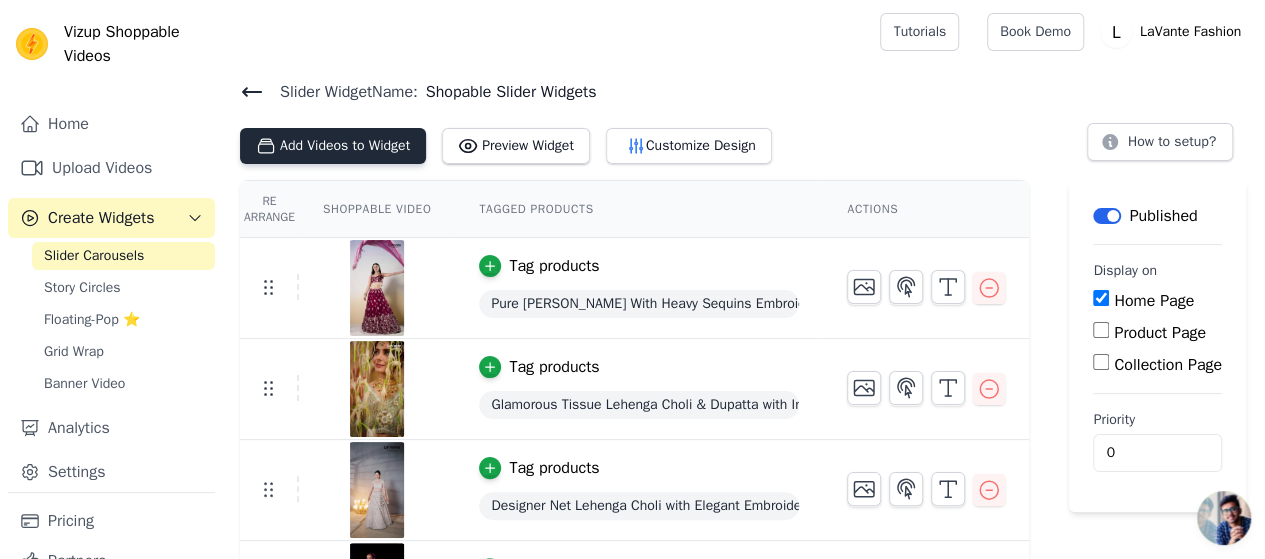 click on "Add Videos to Widget" at bounding box center (333, 146) 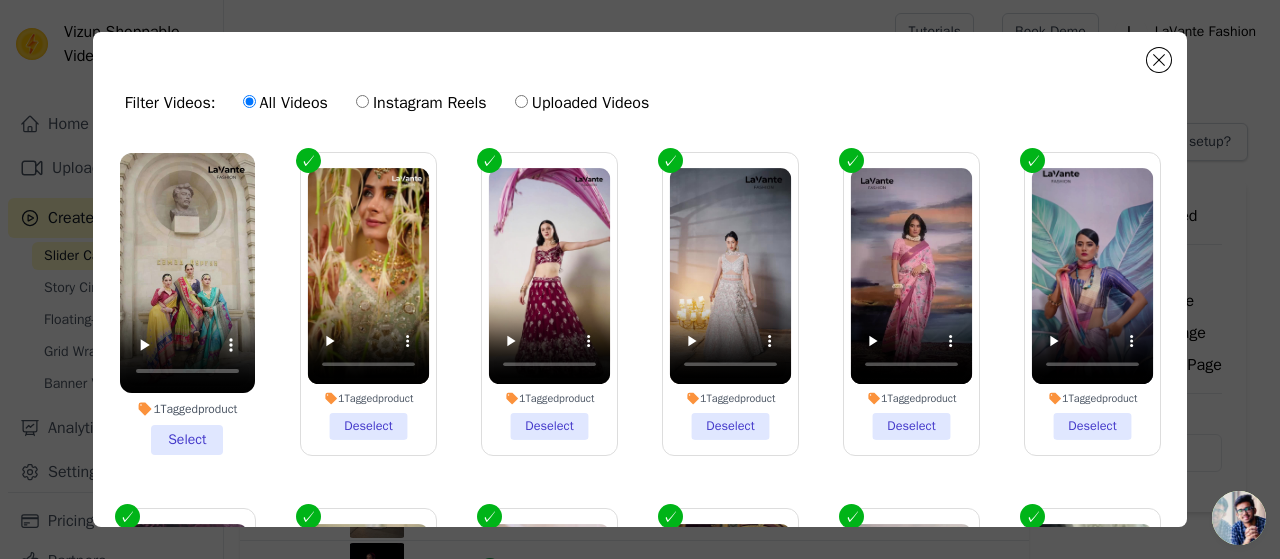 click on "1  Tagged  product     Select" at bounding box center (187, 304) 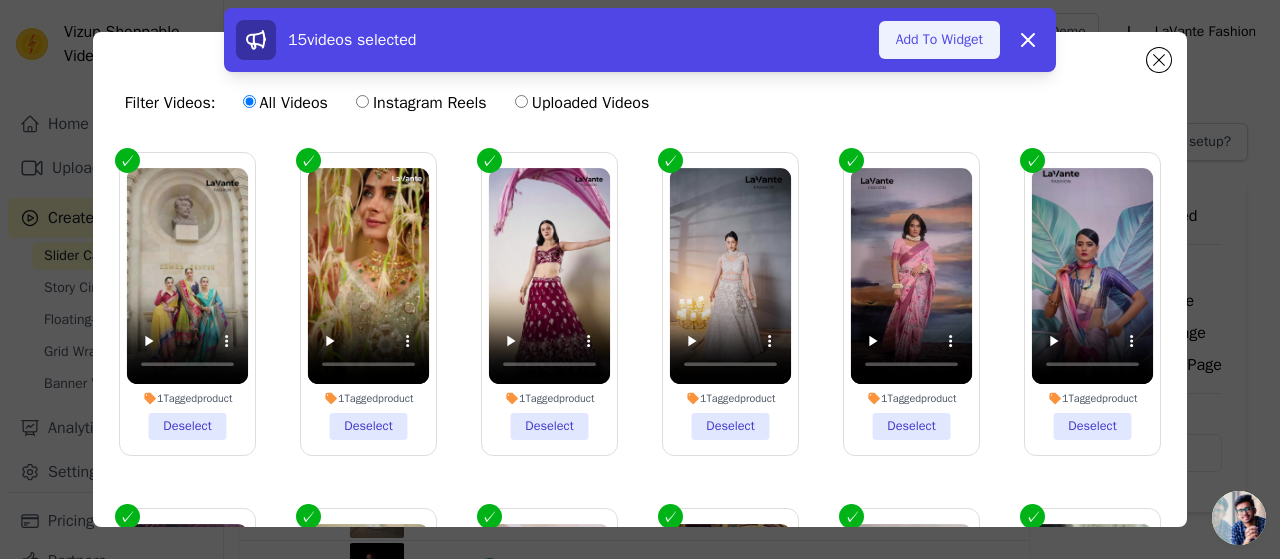 click on "Add To Widget" at bounding box center [939, 40] 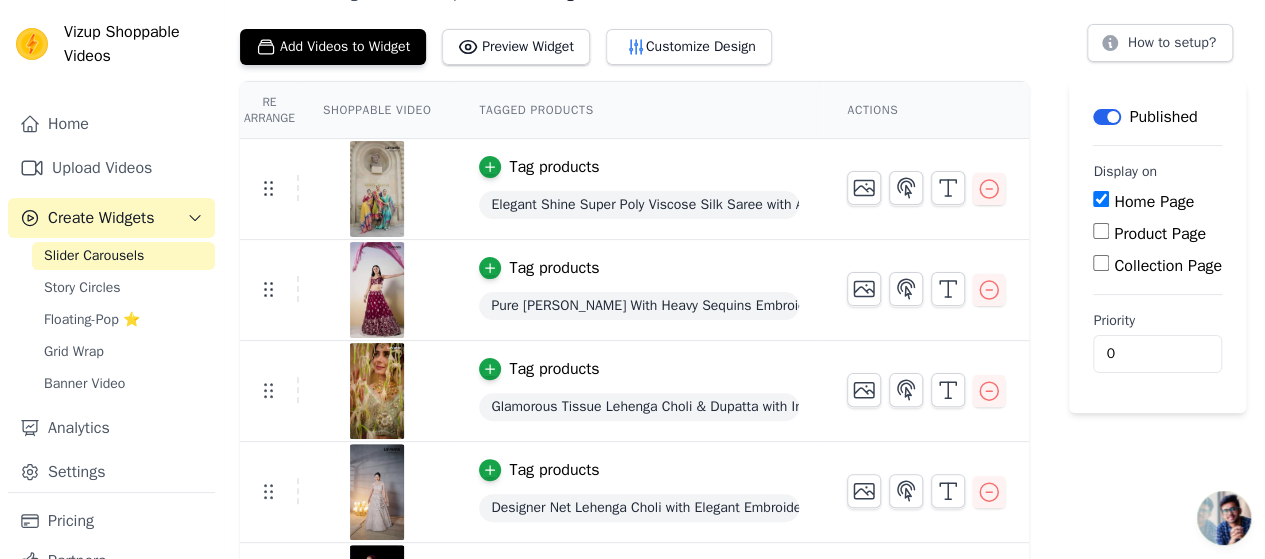 scroll, scrollTop: 200, scrollLeft: 0, axis: vertical 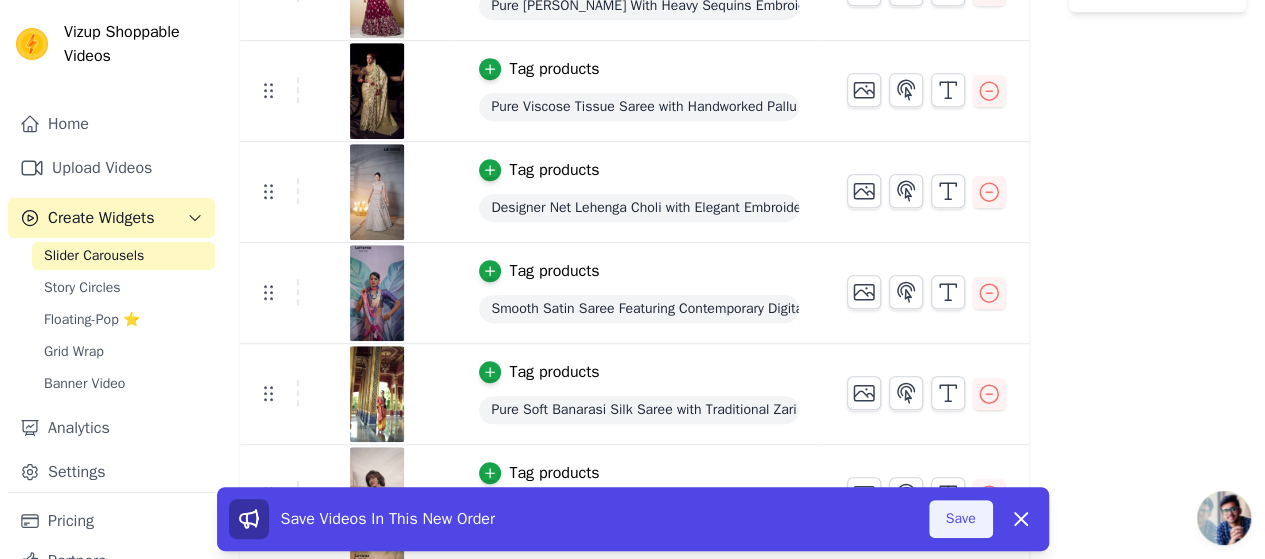 click on "Save" at bounding box center [961, 519] 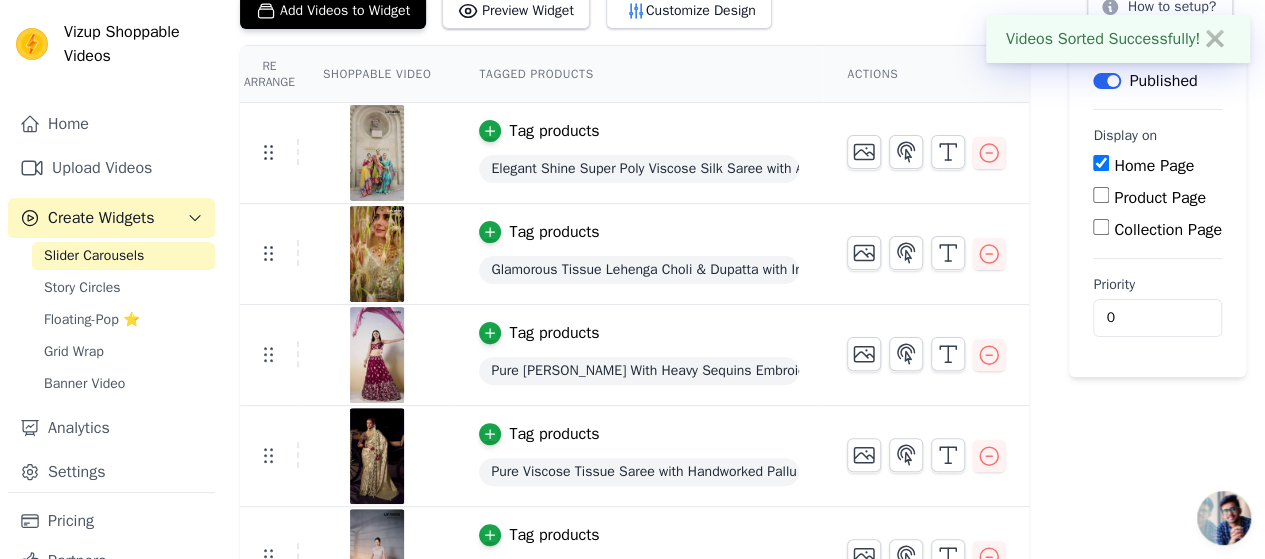 scroll, scrollTop: 100, scrollLeft: 0, axis: vertical 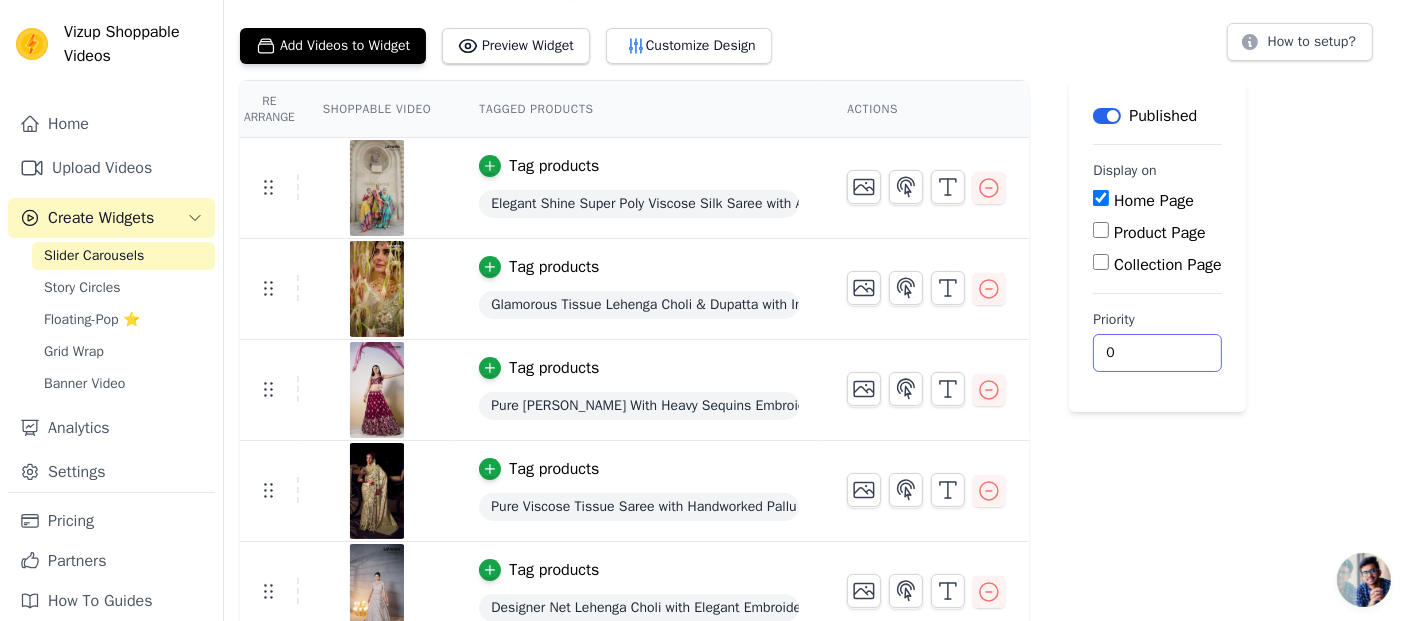 click on "0" at bounding box center [1157, 353] 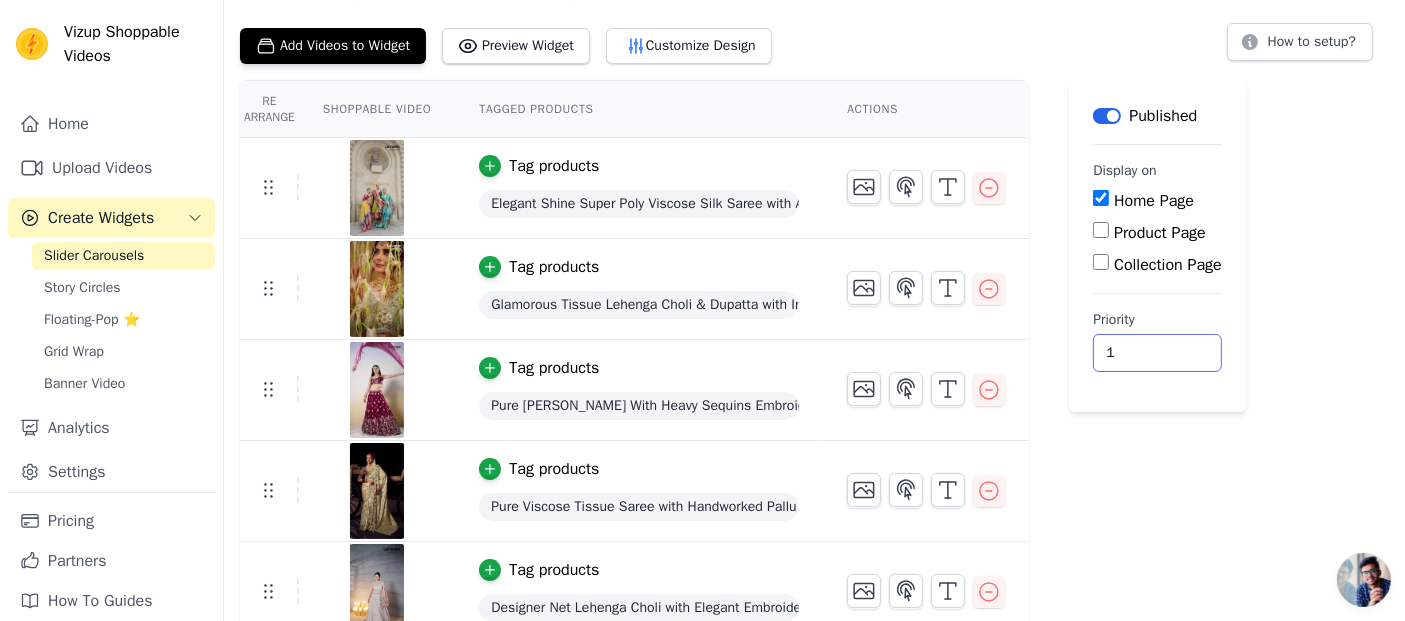 type on "1" 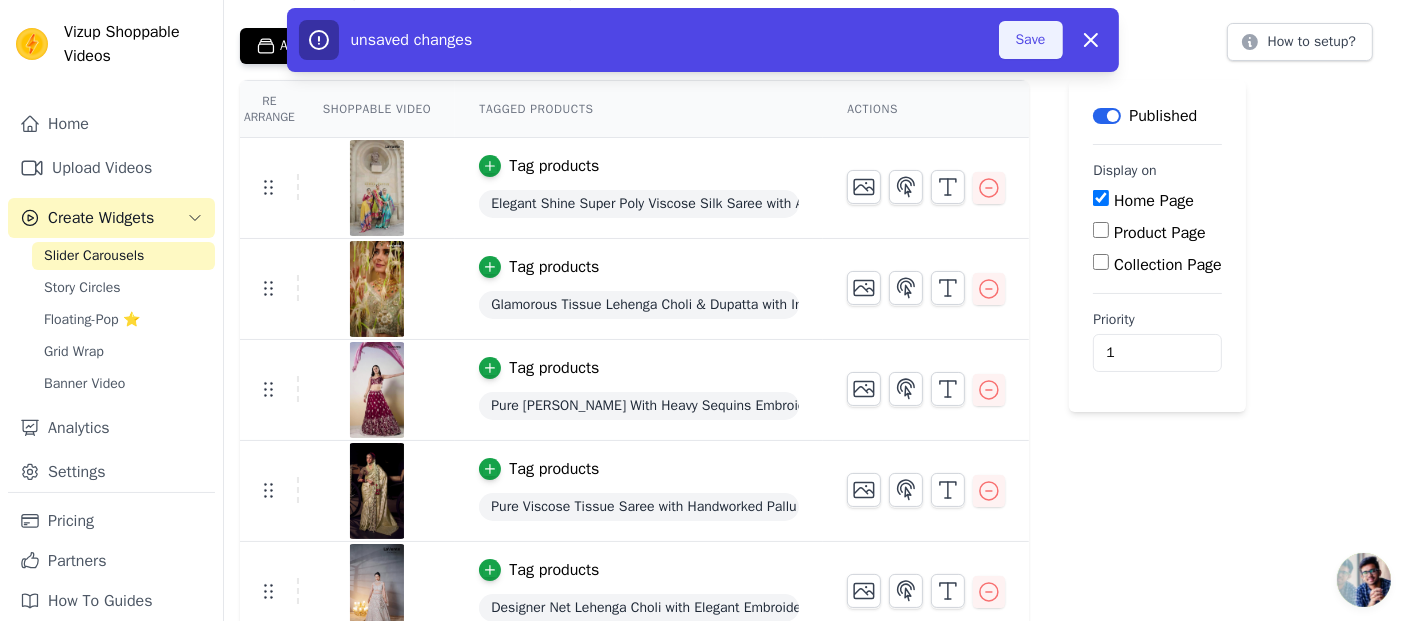 click on "Save" at bounding box center (1031, 40) 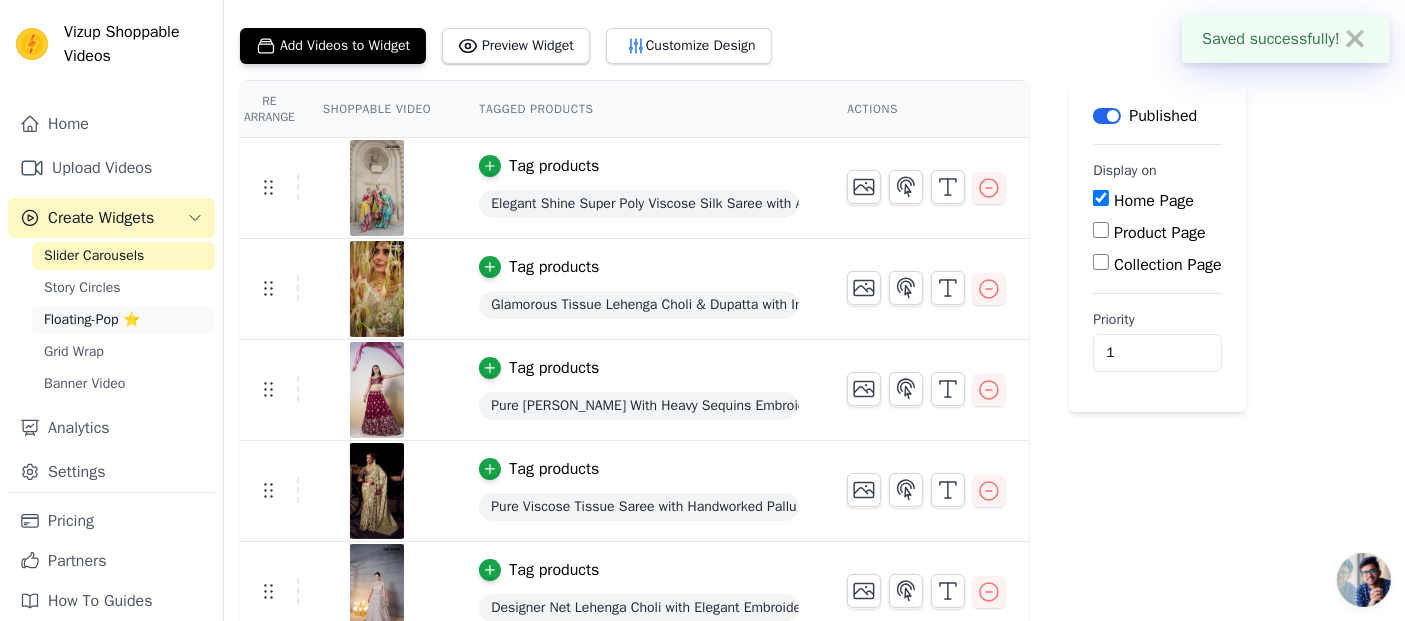 click on "Floating-Pop ⭐" at bounding box center [92, 320] 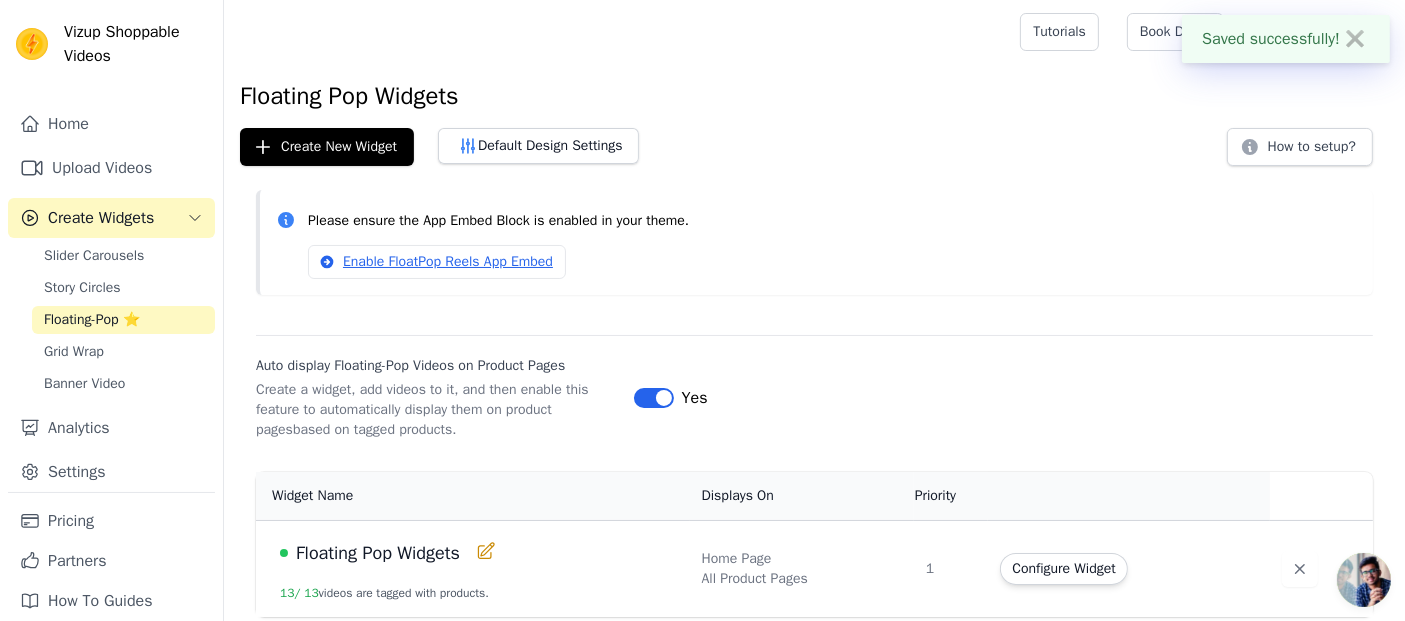 scroll, scrollTop: 0, scrollLeft: 0, axis: both 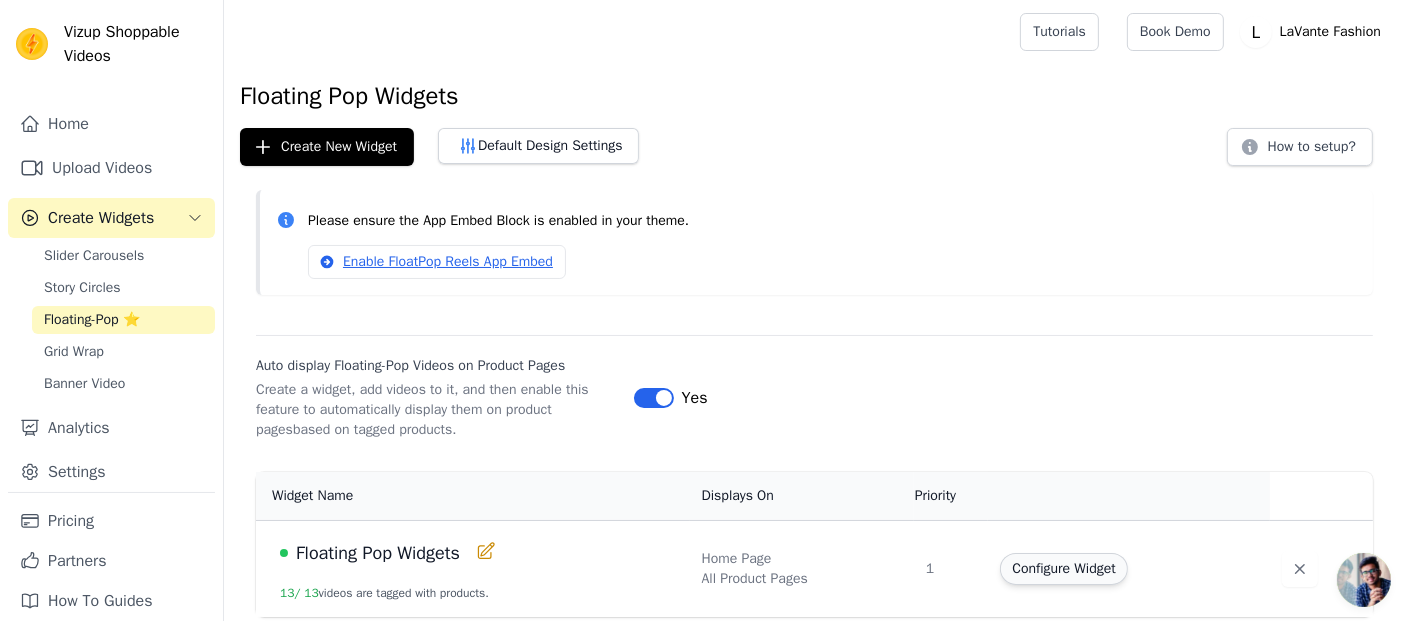 click on "Configure Widget" at bounding box center [1063, 569] 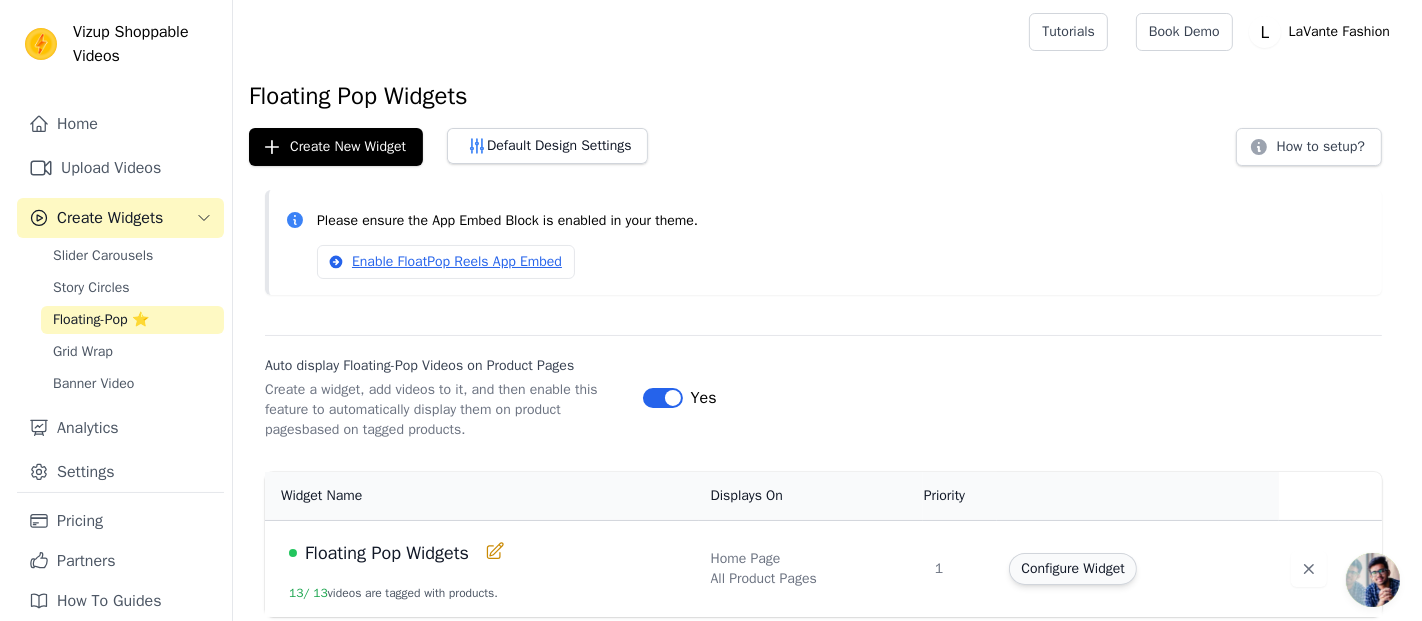 scroll, scrollTop: 0, scrollLeft: 0, axis: both 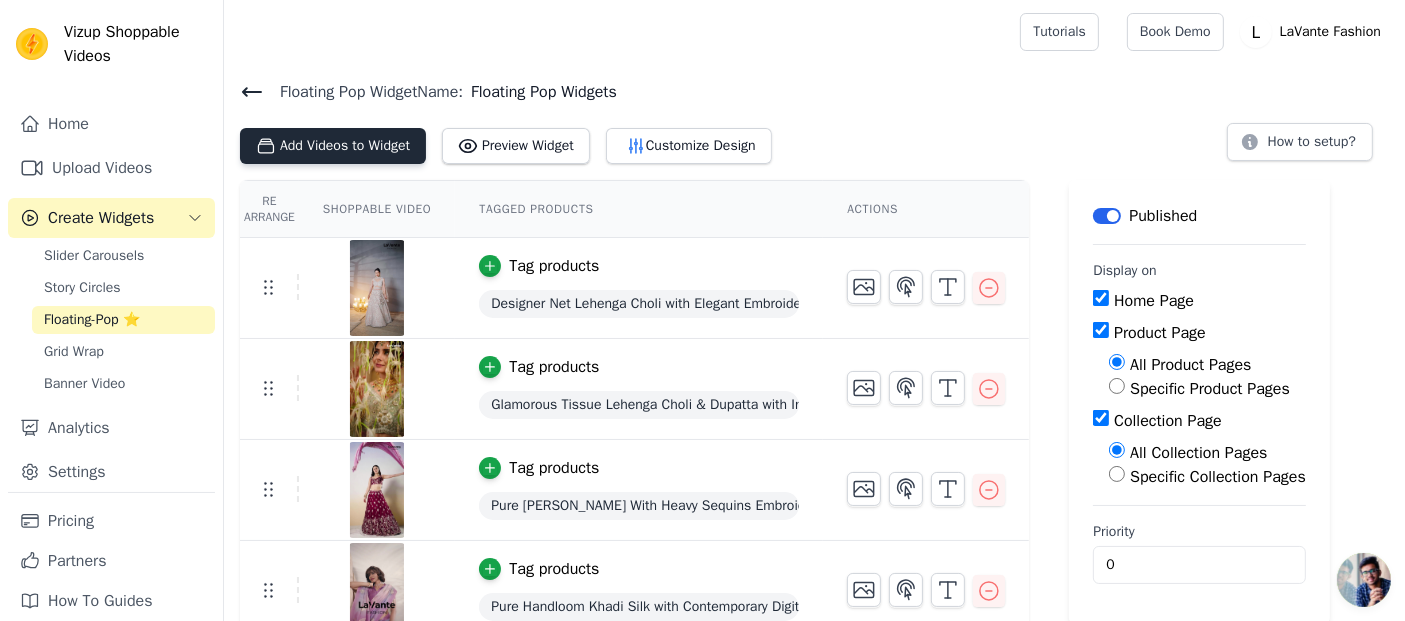 click on "Add Videos to Widget" at bounding box center [333, 146] 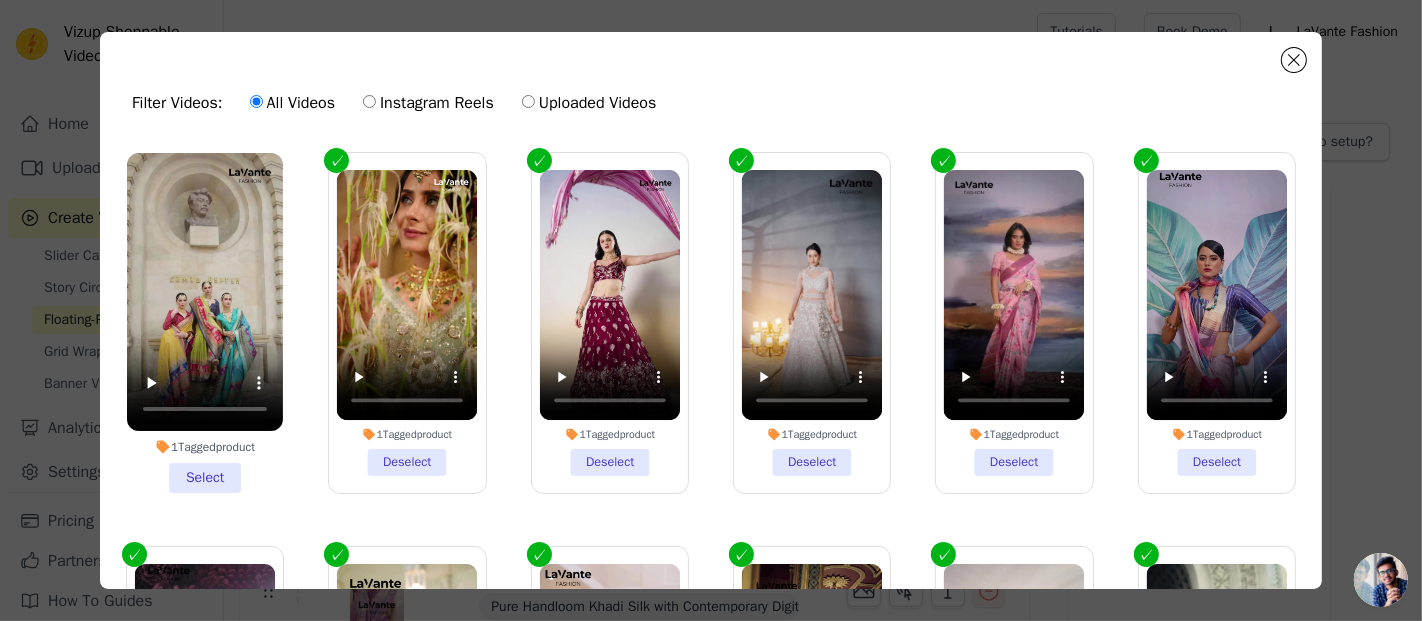click on "1  Tagged  product     Select" at bounding box center [205, 323] 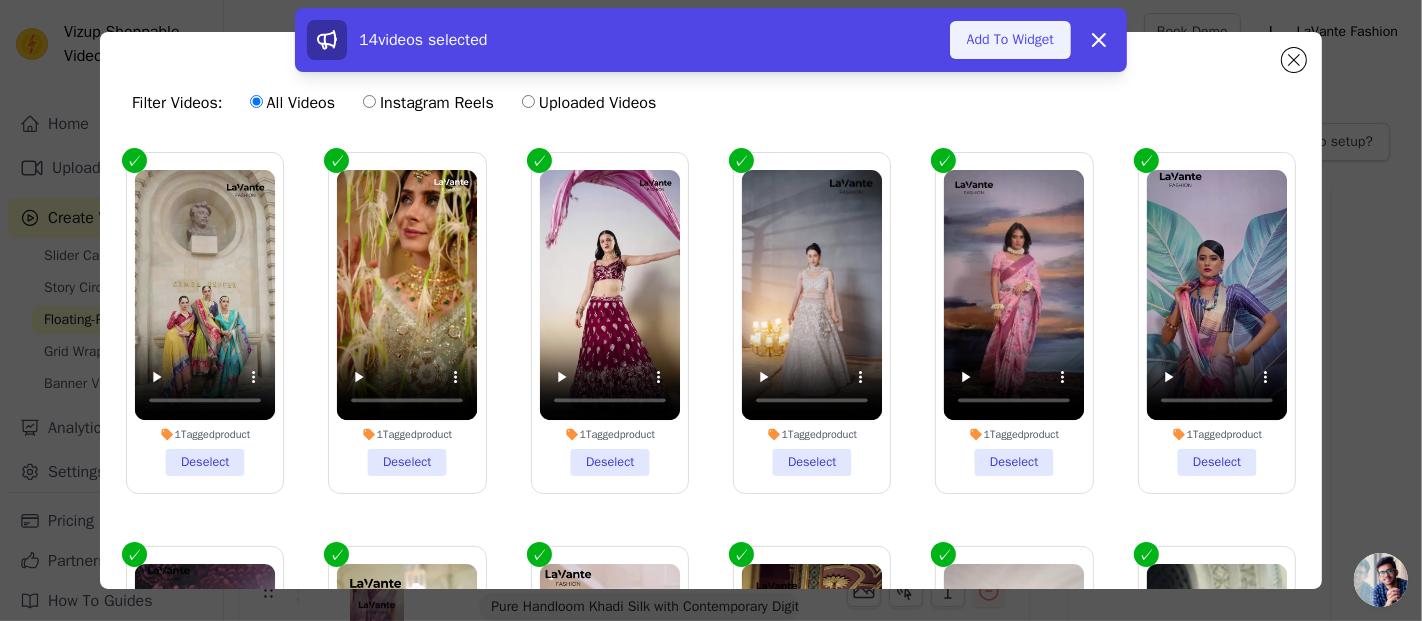 click on "Add To Widget" at bounding box center [1010, 40] 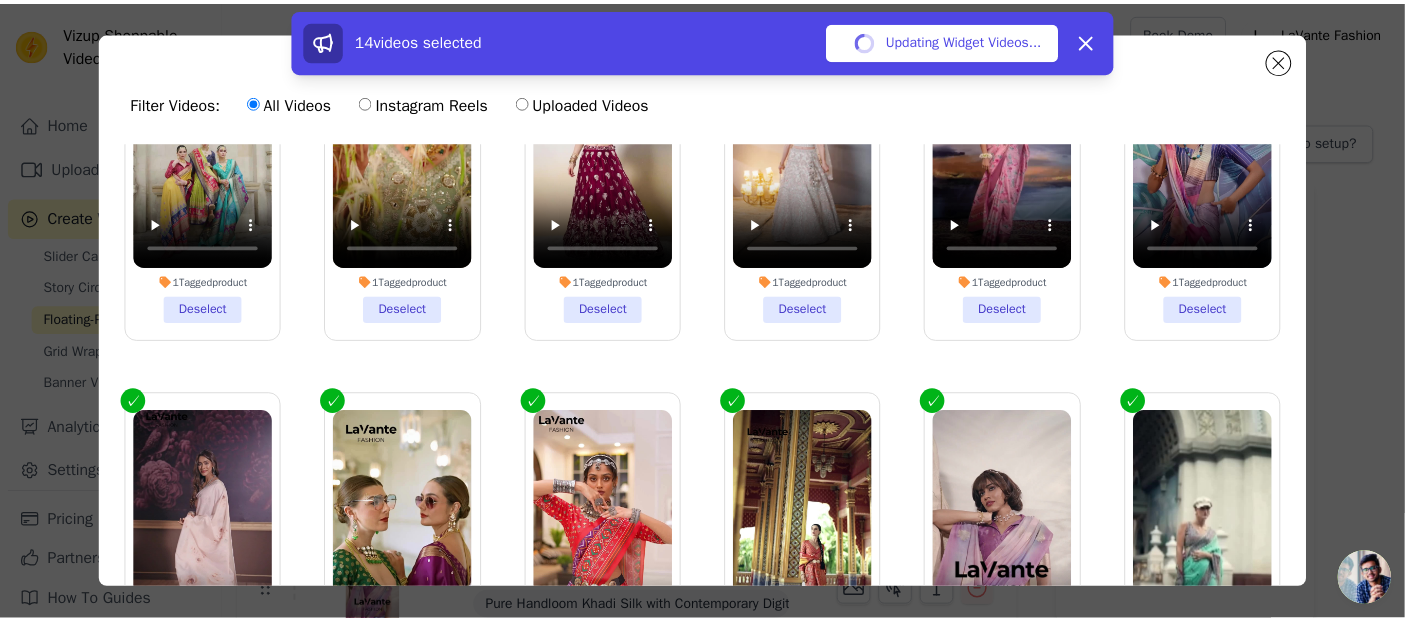 scroll, scrollTop: 333, scrollLeft: 0, axis: vertical 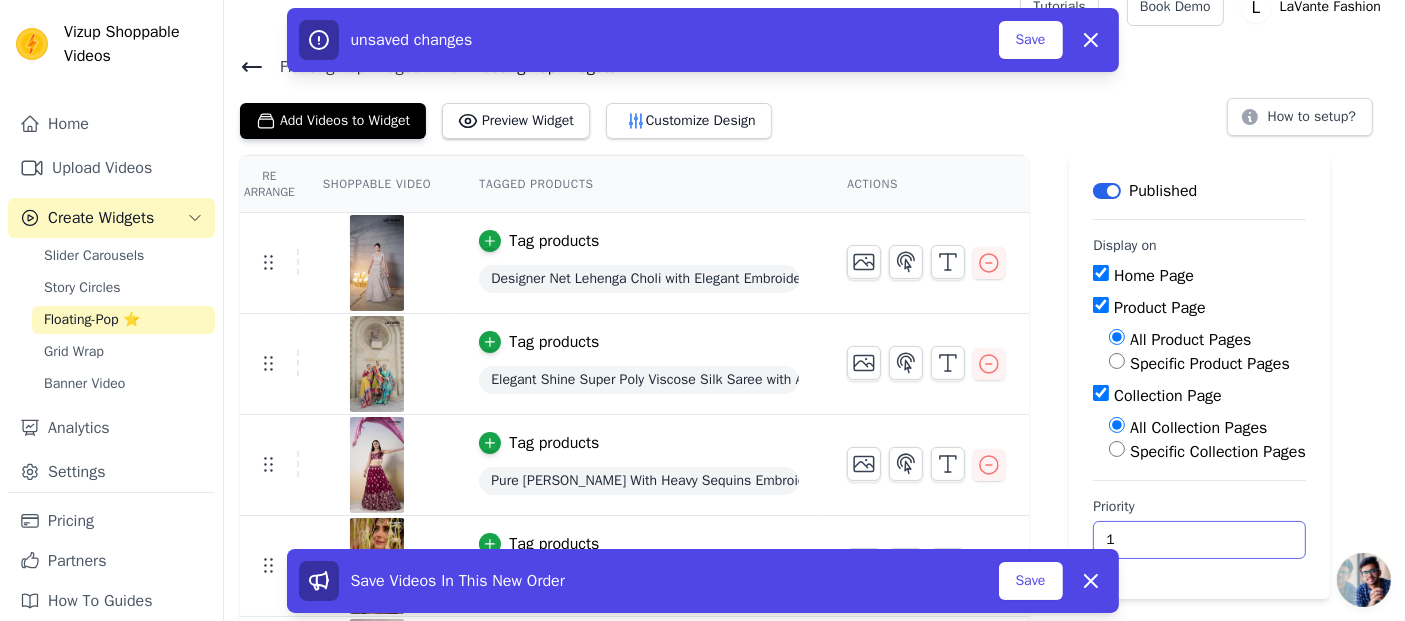 type on "1" 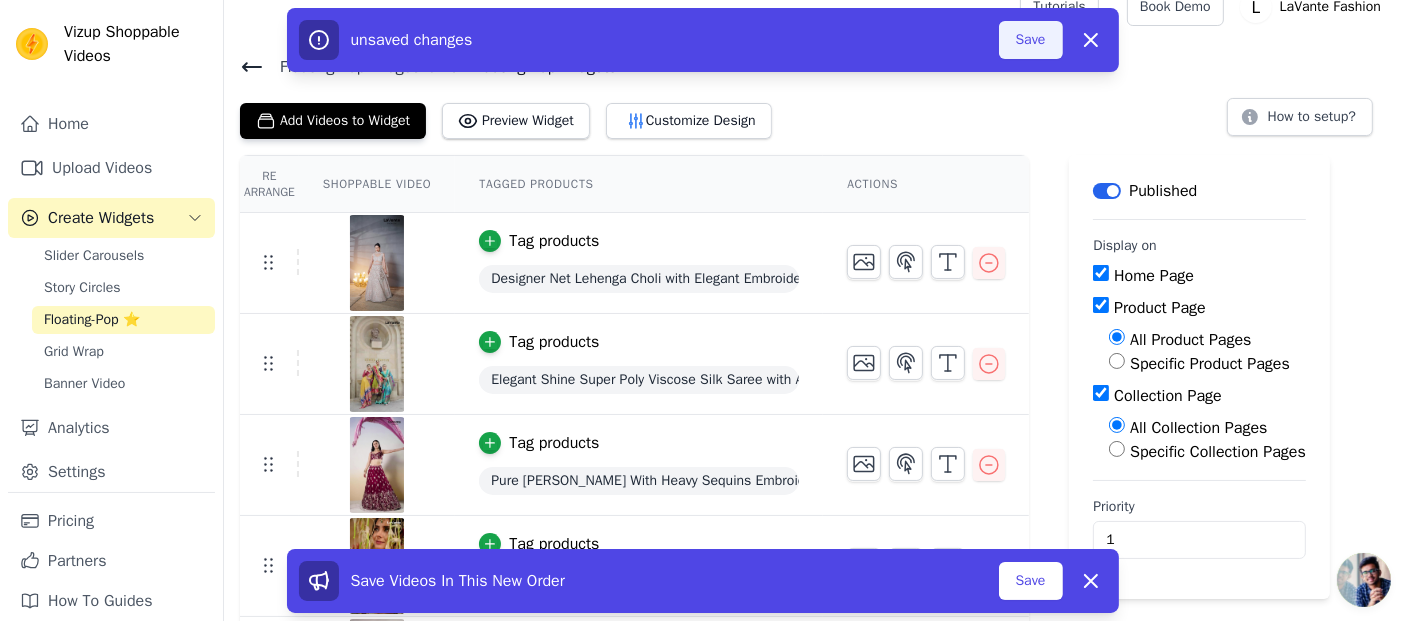 click on "Save" at bounding box center [1031, 40] 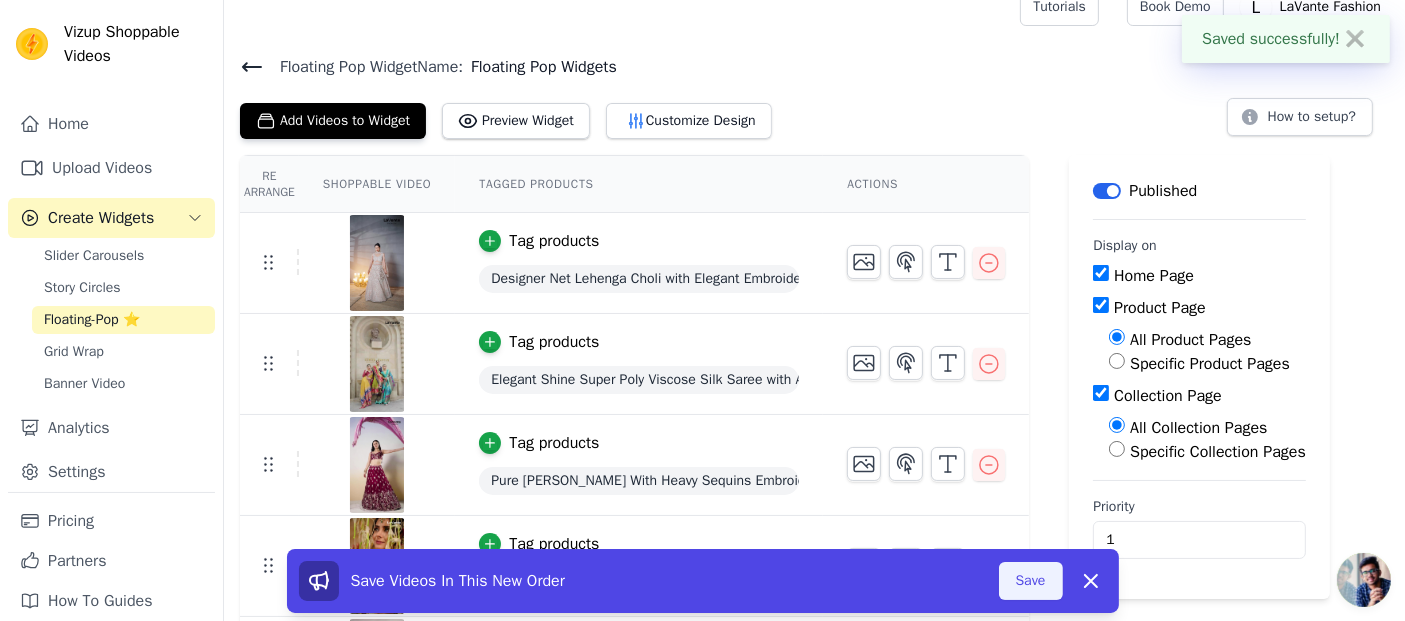 click on "Save" at bounding box center [1031, 581] 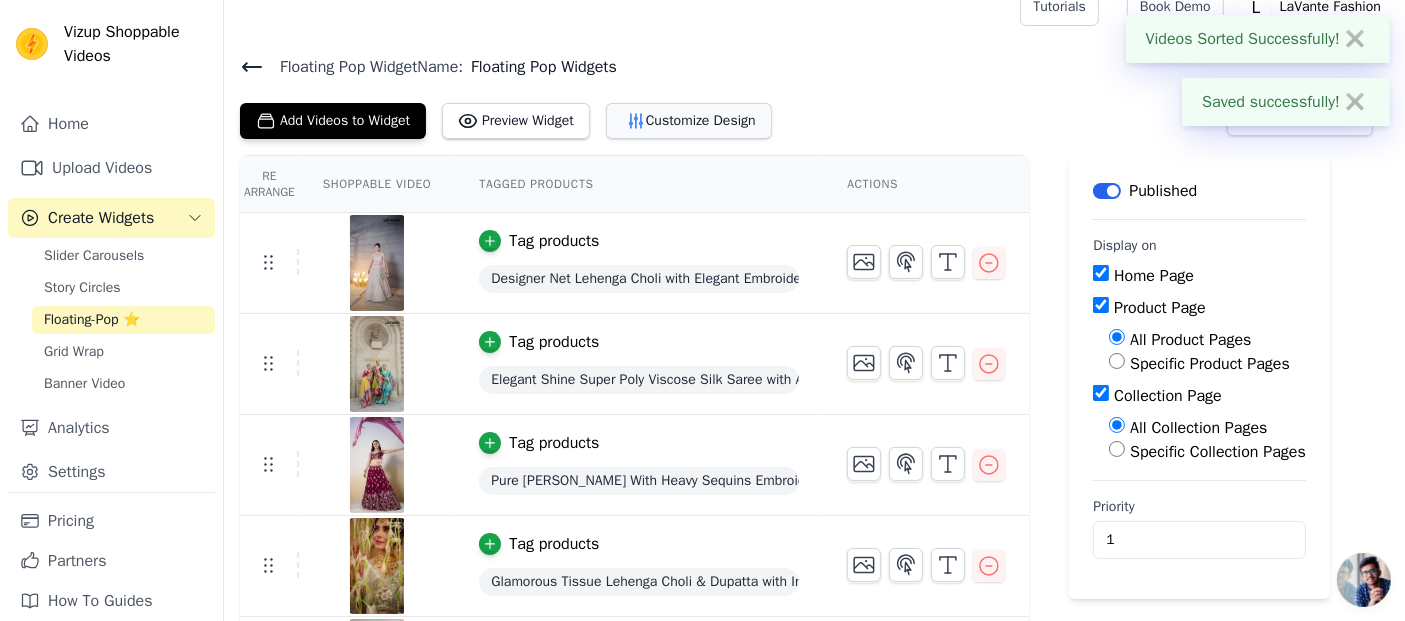 scroll, scrollTop: 0, scrollLeft: 0, axis: both 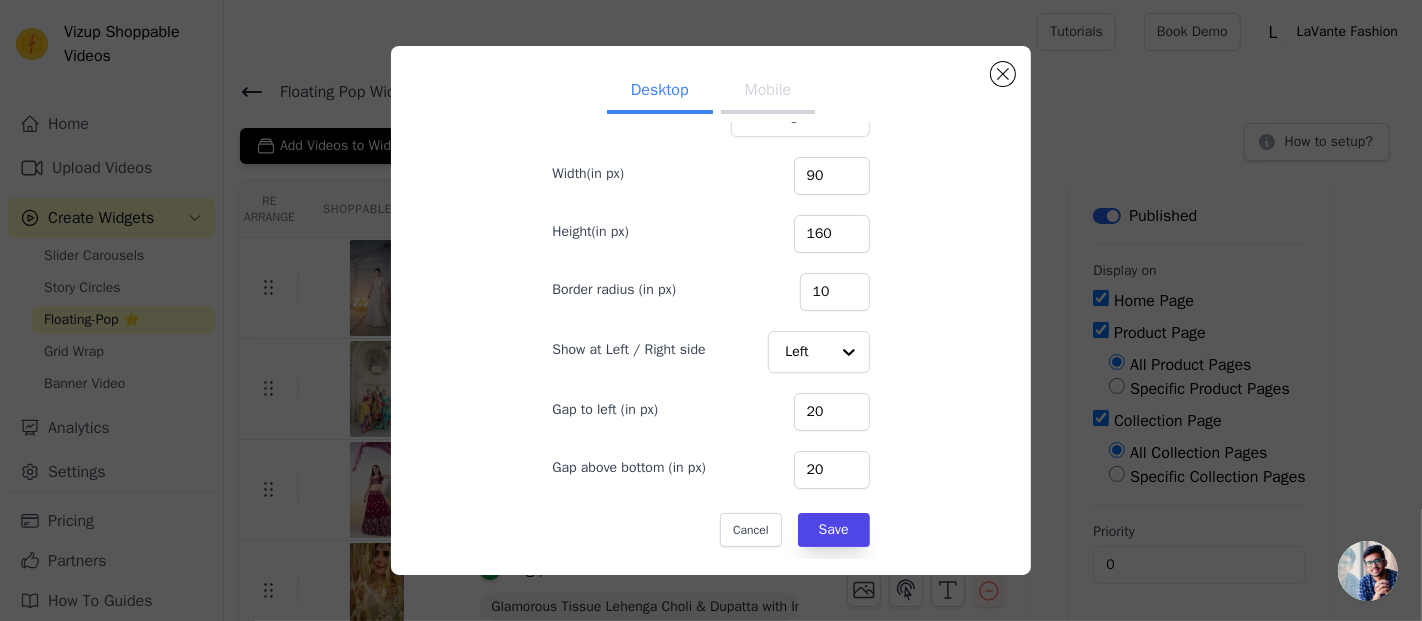 click on "Mobile" at bounding box center [768, 92] 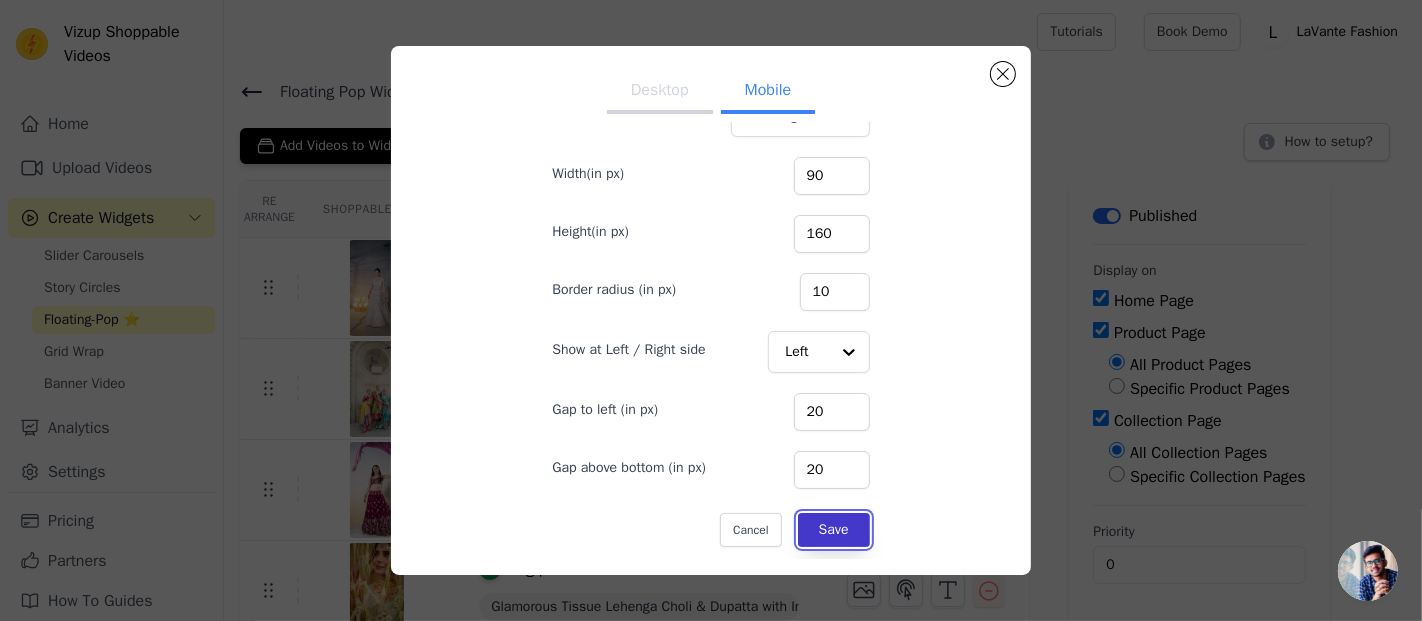 click on "Save" at bounding box center (834, 530) 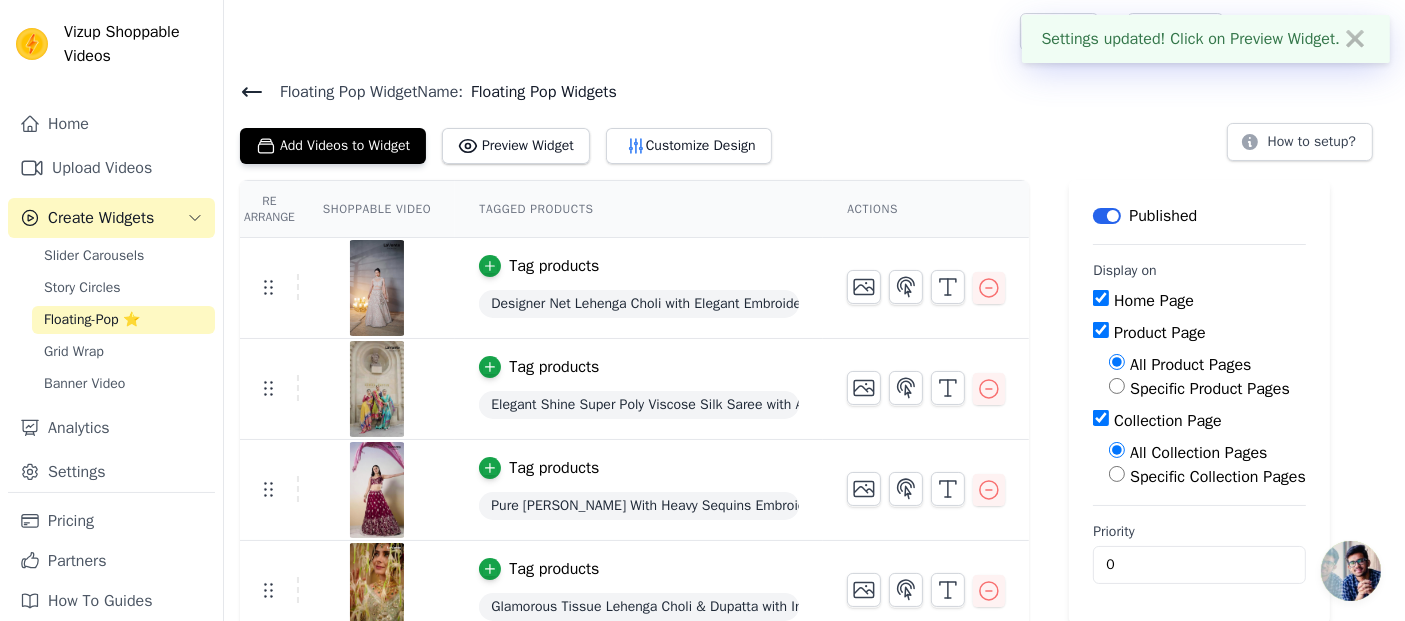 click 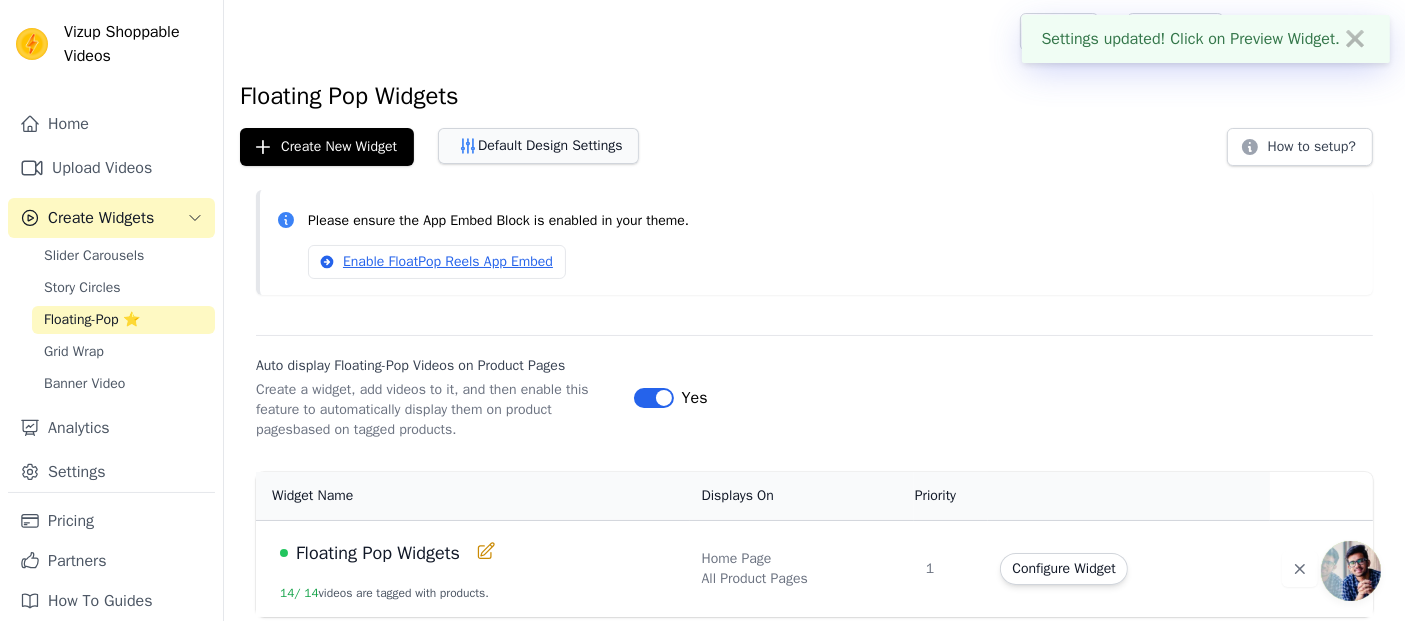 click on "Default Design Settings" at bounding box center (538, 146) 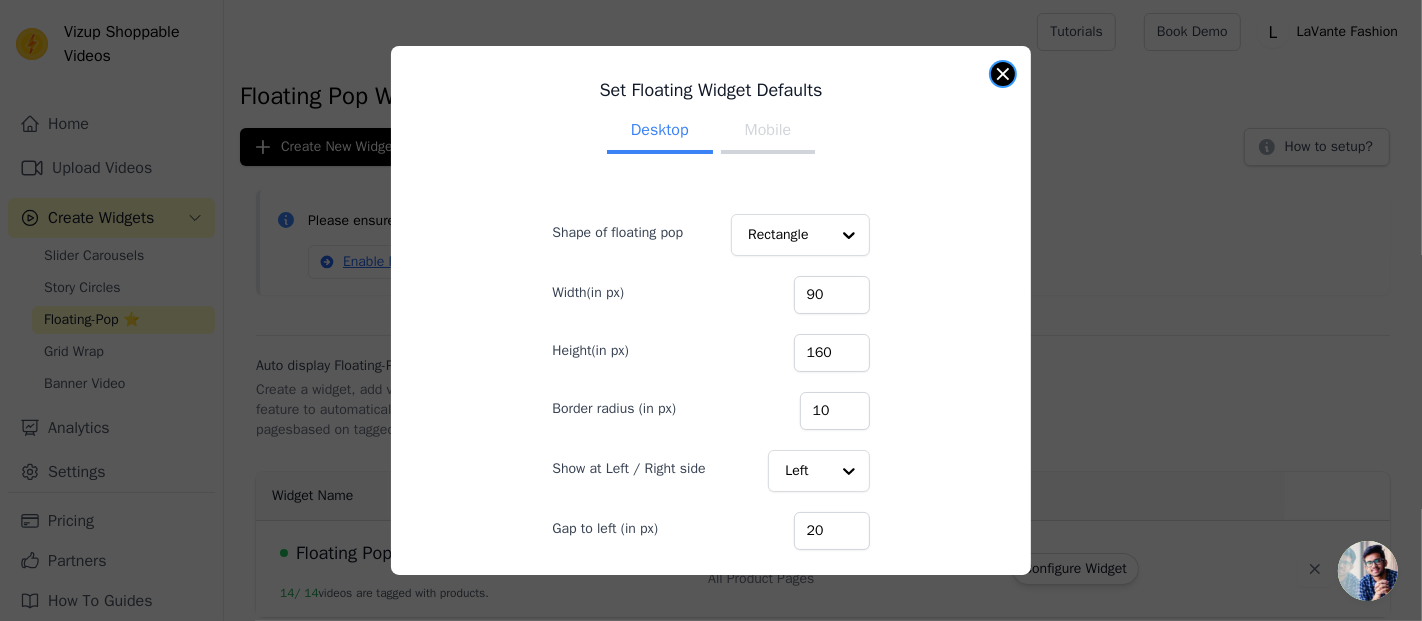 click on "Set Floating Widget Defaults   Desktop Mobile   Shape of floating pop         Rectangle               Width(in px)   90   Height(in px)   160   Border radius (in px)   10   Show at Left / Right side         Left               Gap to left (in px)   20   Gap above bottom (in px)   20   Cancel     Save" at bounding box center (711, 310) 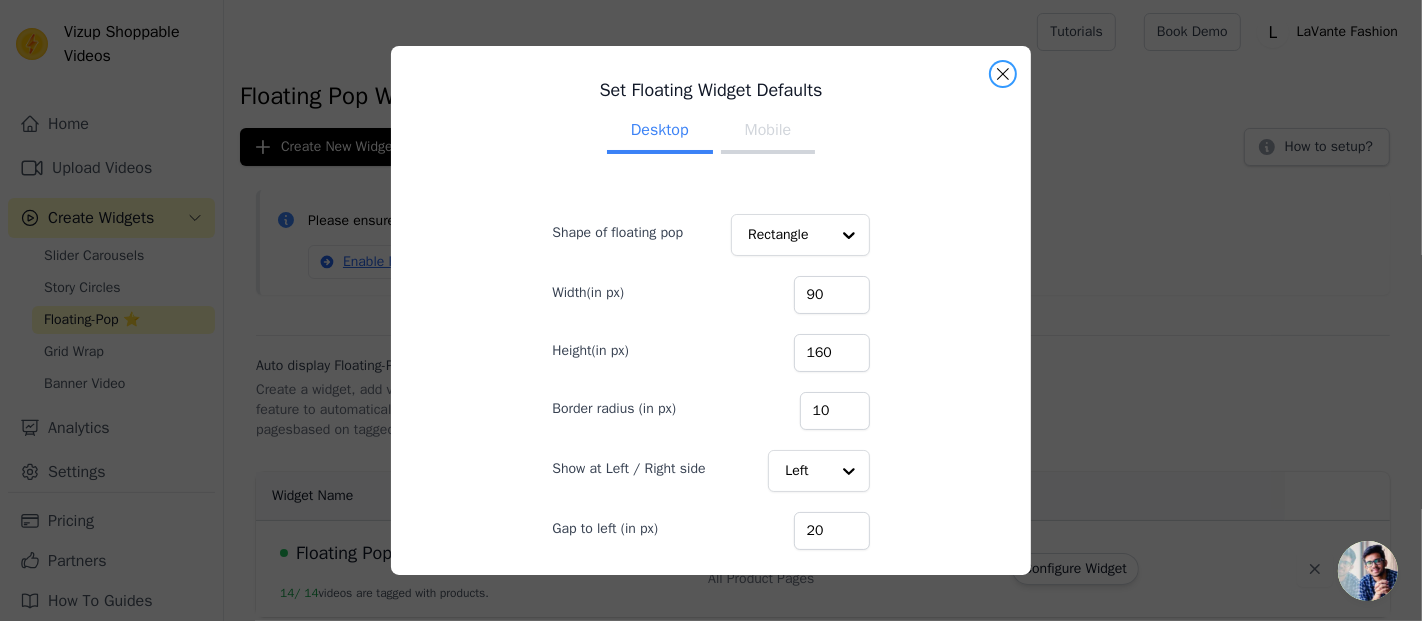 click at bounding box center [1003, 74] 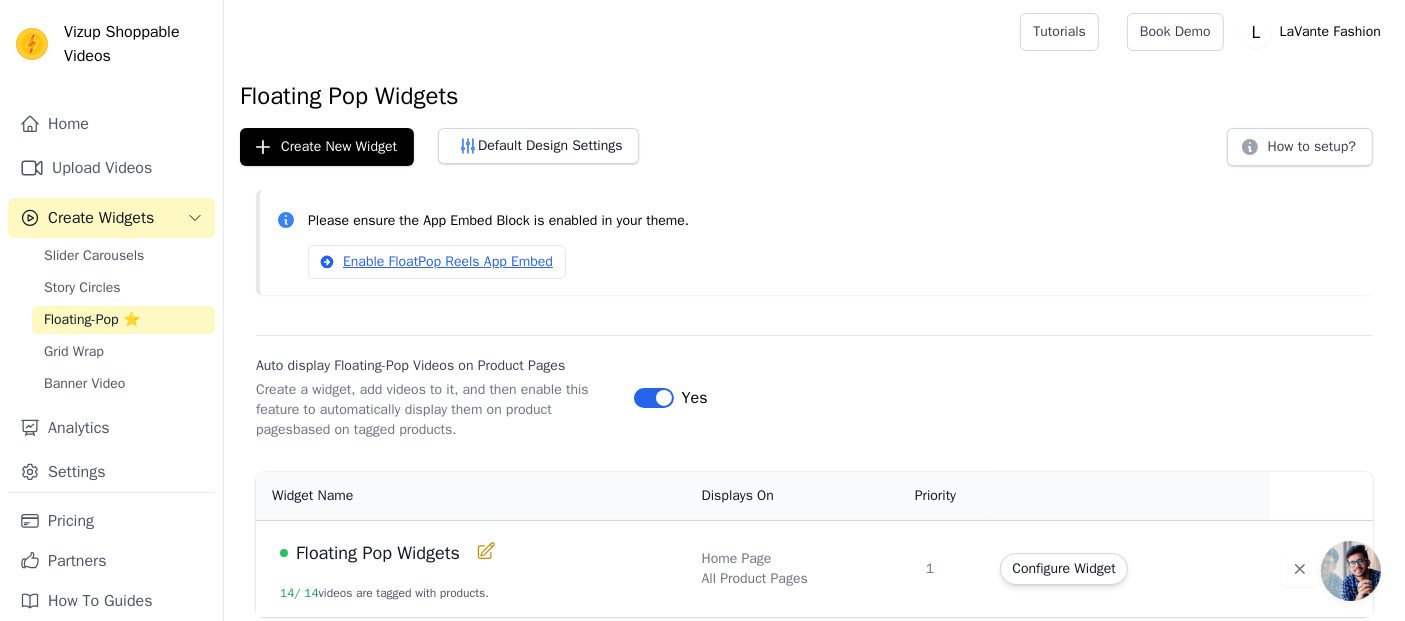 scroll, scrollTop: 0, scrollLeft: 0, axis: both 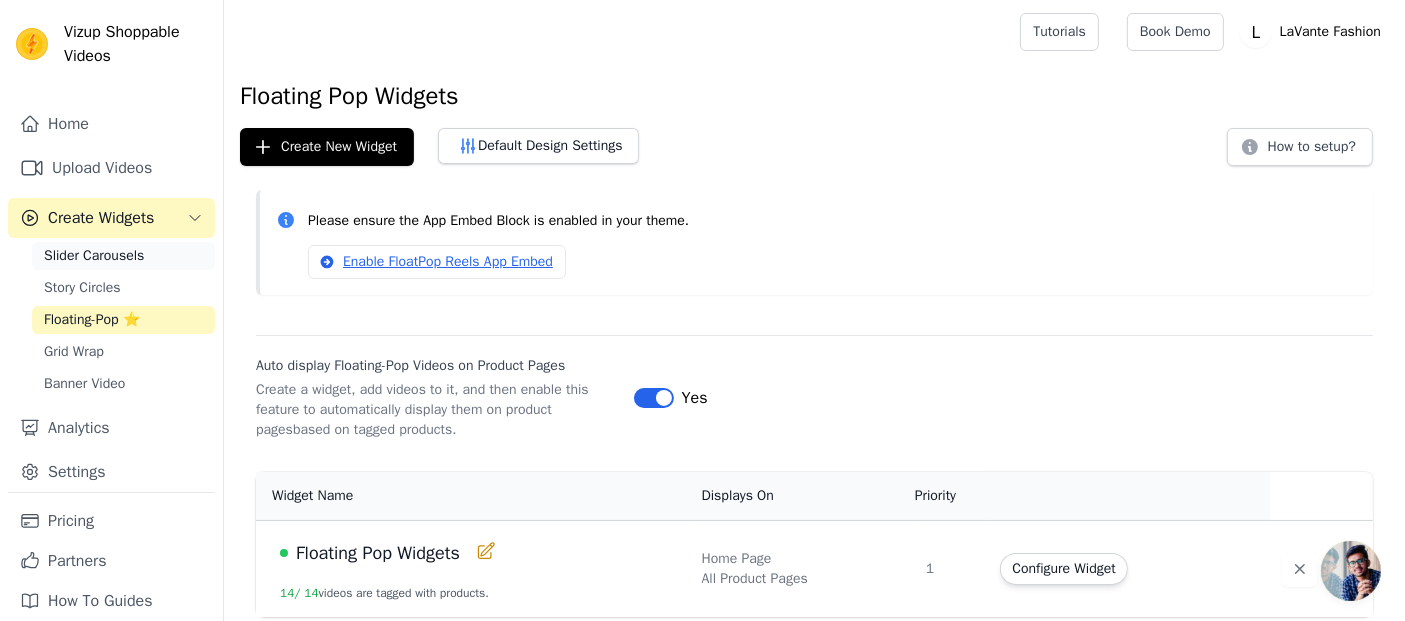 click on "Slider Carousels" at bounding box center [94, 256] 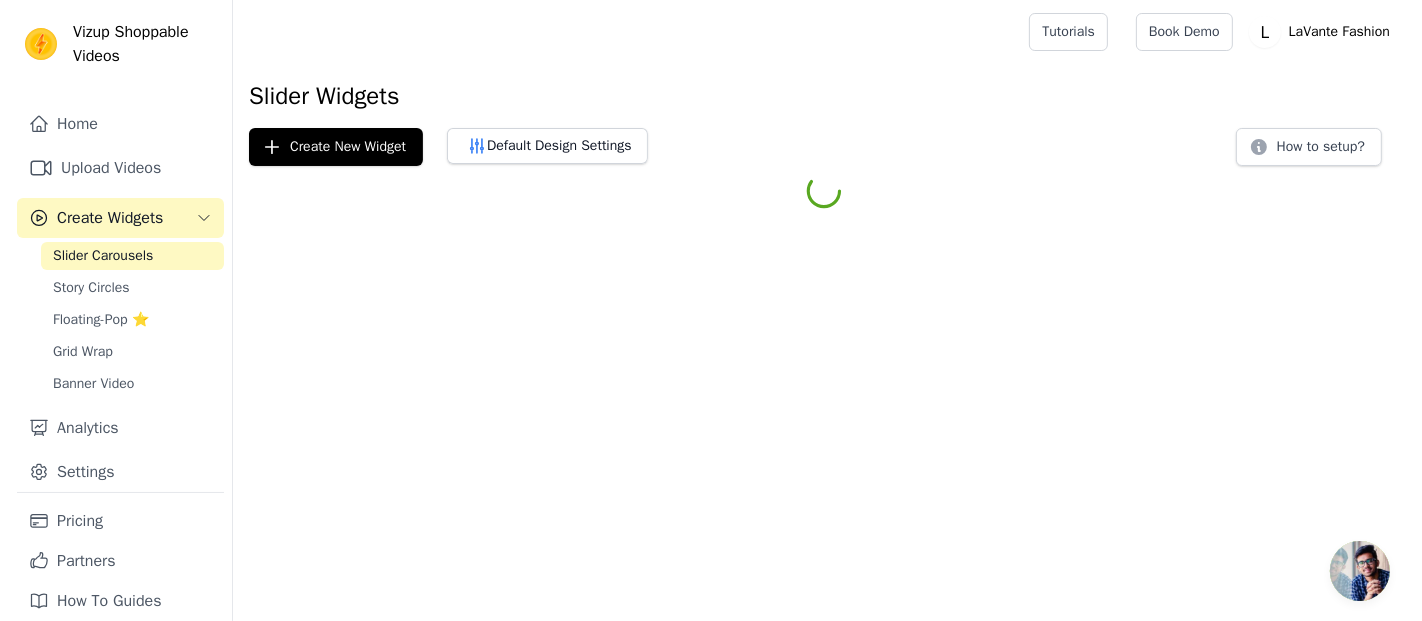 scroll, scrollTop: 0, scrollLeft: 0, axis: both 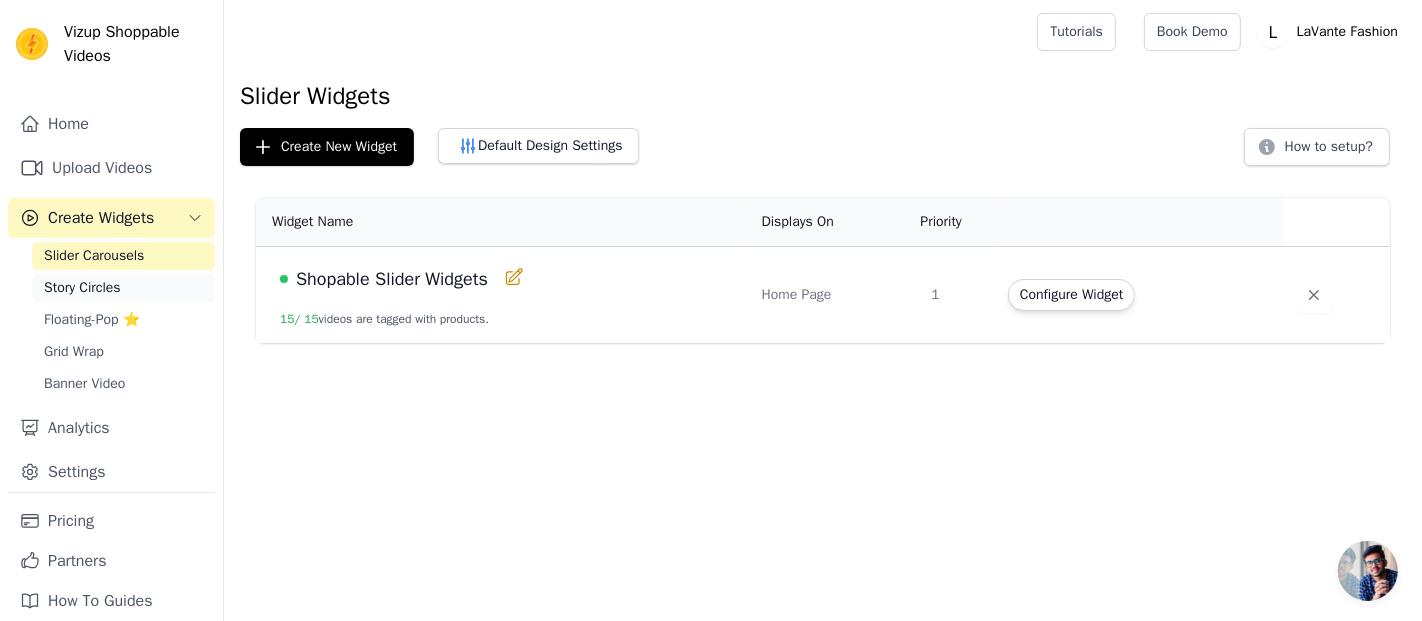click on "Story Circles" at bounding box center [82, 288] 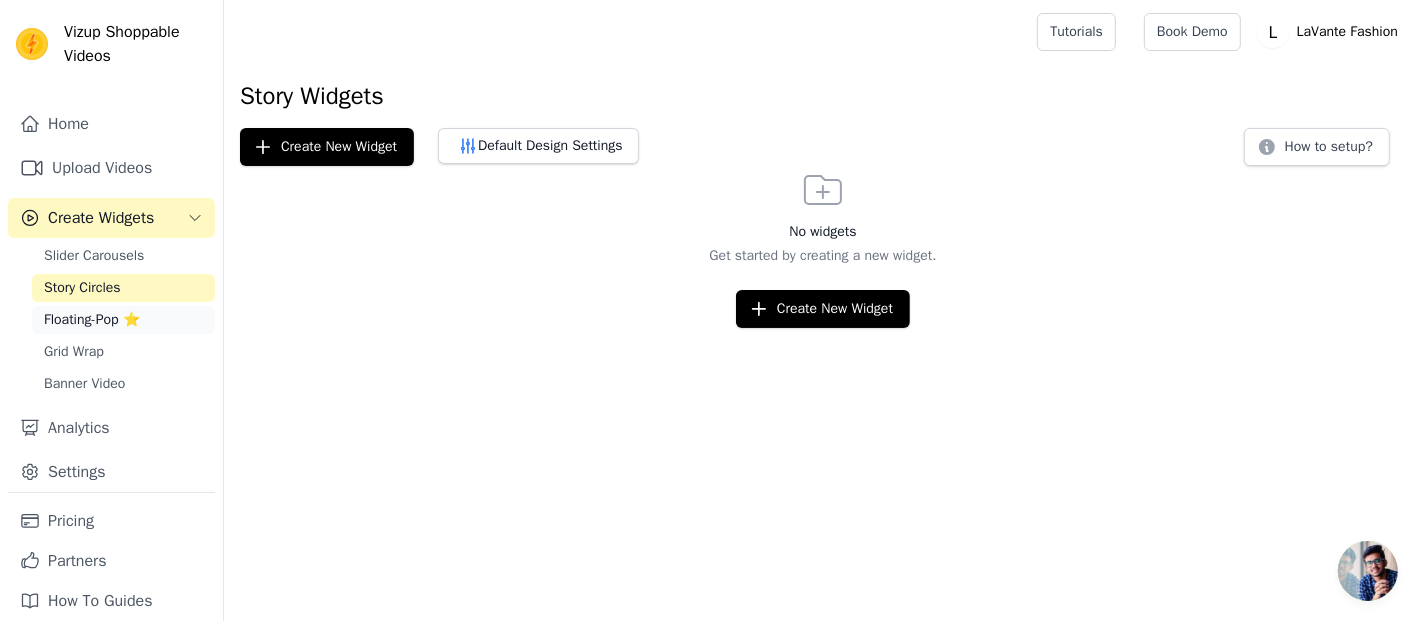 click on "Floating-Pop ⭐" at bounding box center (92, 320) 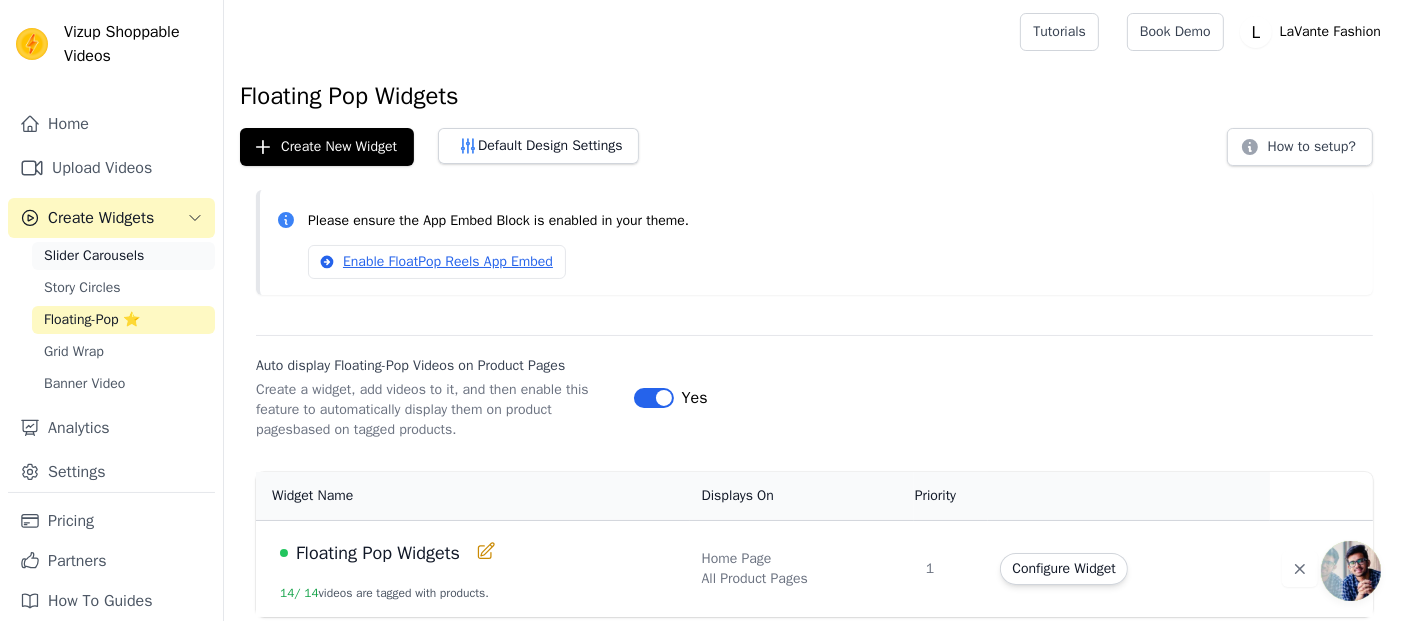 click on "Slider Carousels" at bounding box center (94, 256) 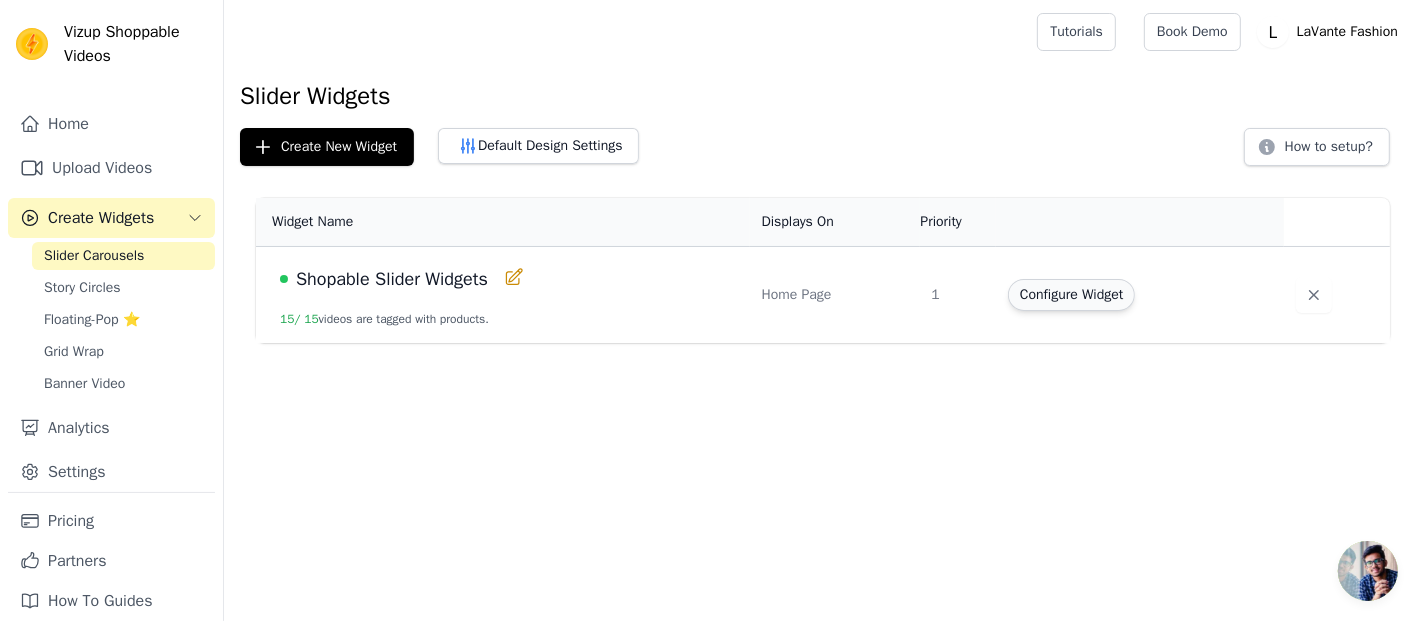 click on "Configure Widget" at bounding box center [1071, 295] 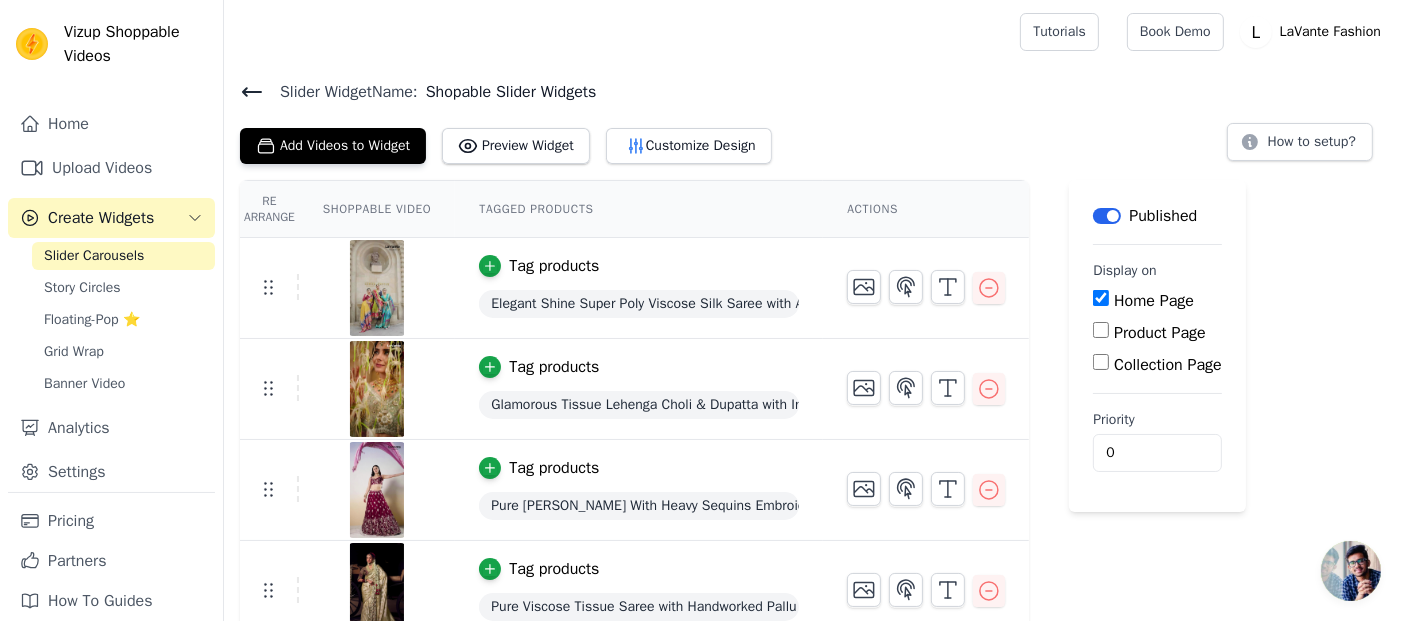 click 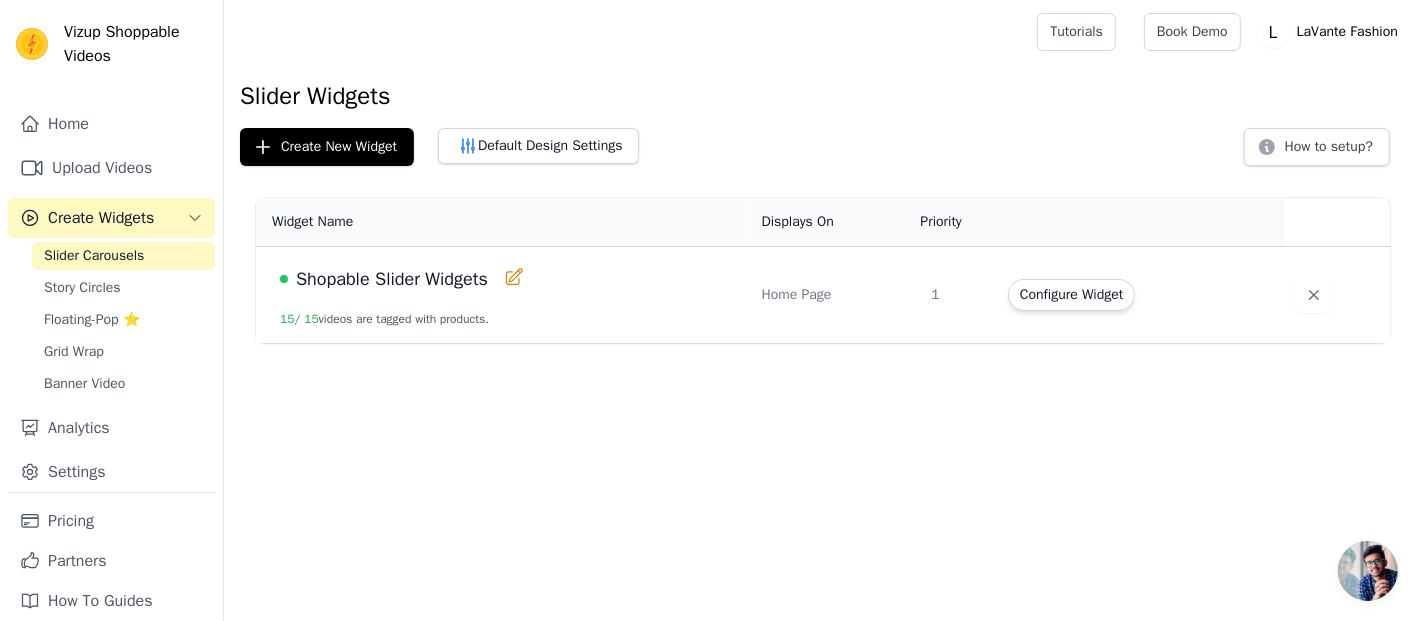 click on "Default Design Settings" at bounding box center (538, 146) 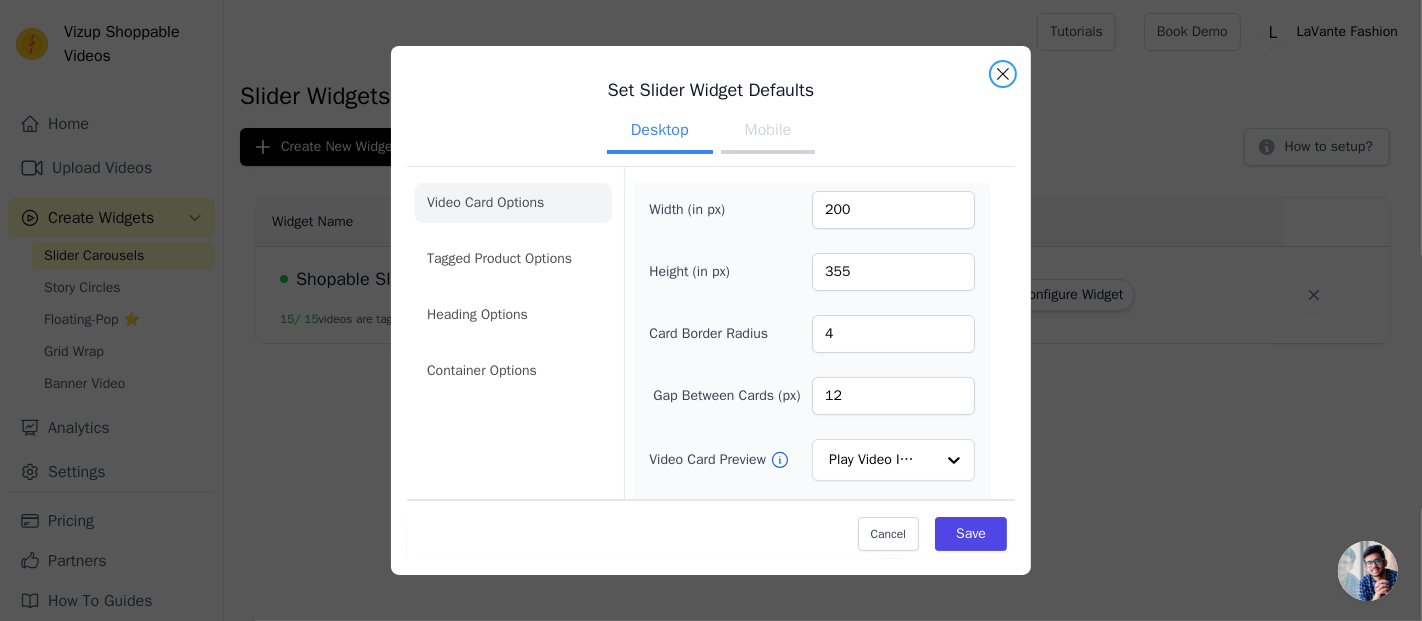 click at bounding box center (1003, 74) 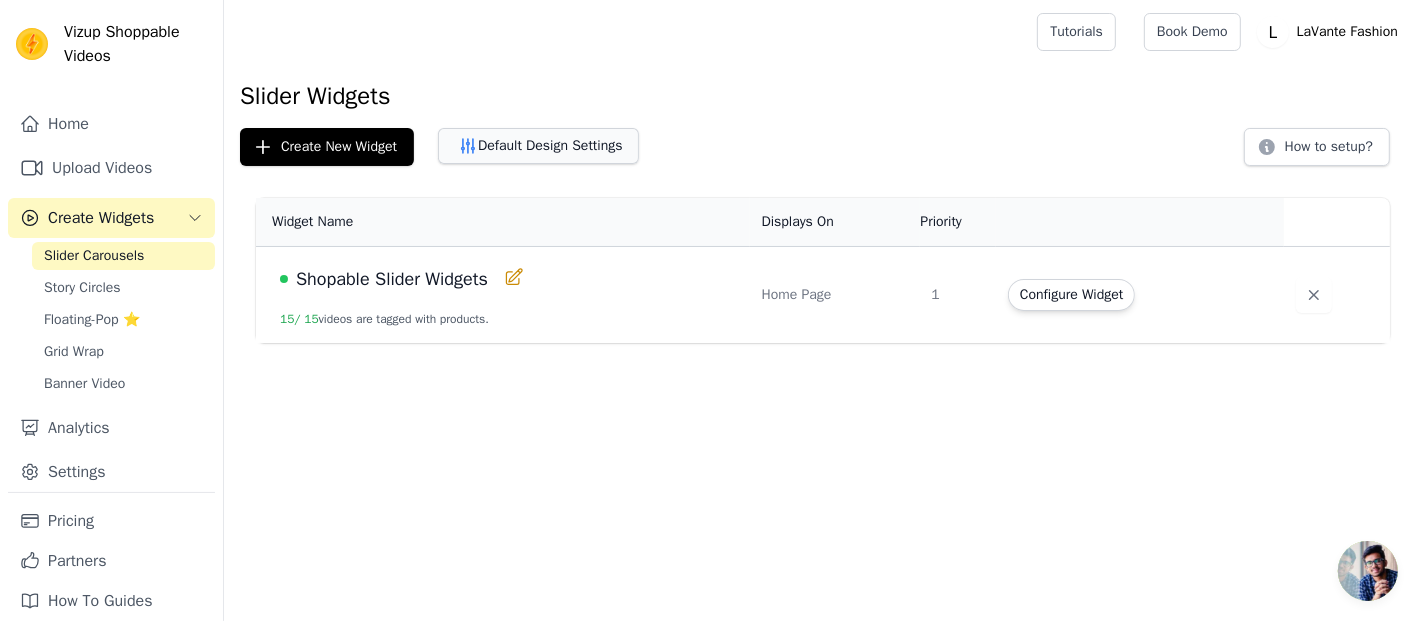 click on "Default Design Settings" at bounding box center [538, 146] 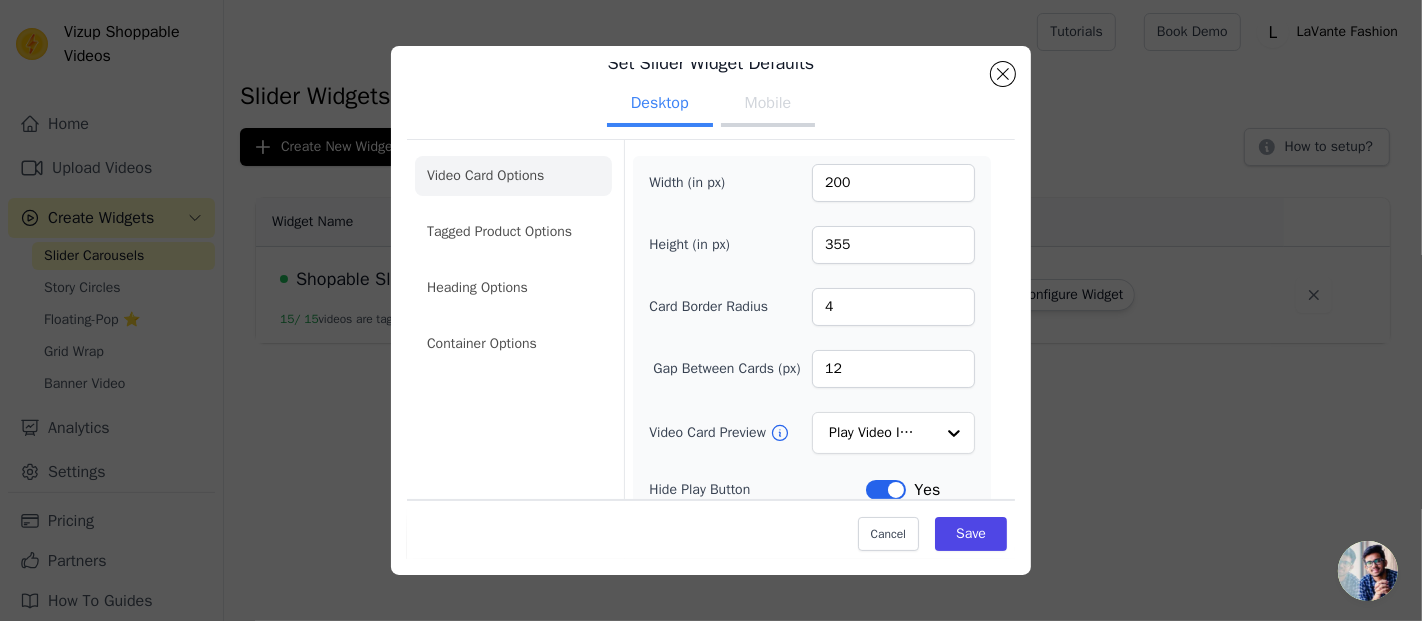 scroll, scrollTop: 0, scrollLeft: 0, axis: both 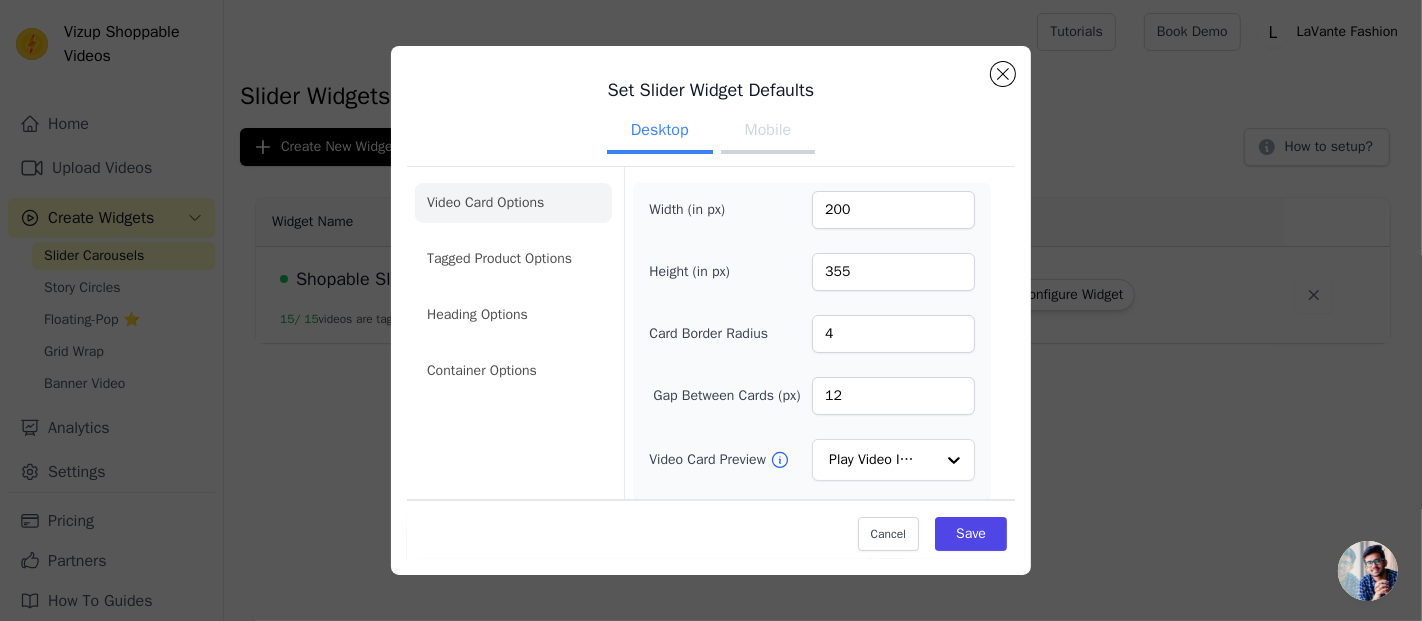 click on "Mobile" at bounding box center [768, 132] 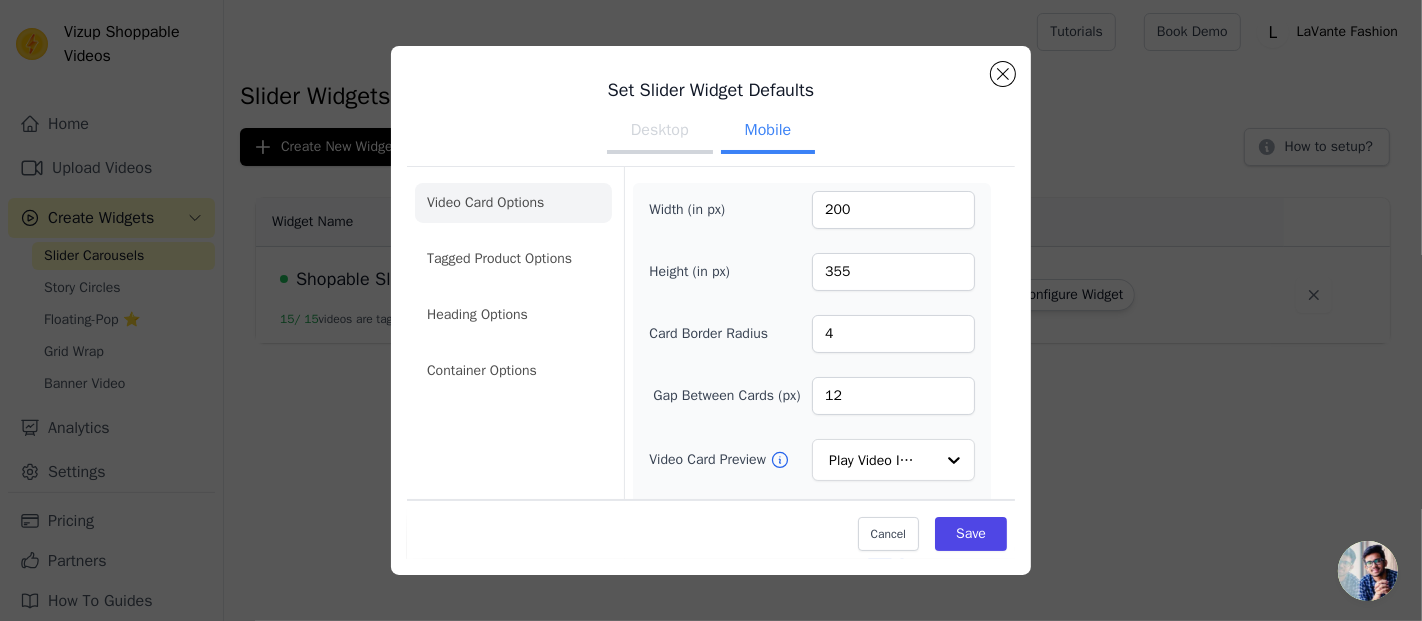 scroll, scrollTop: 329, scrollLeft: 0, axis: vertical 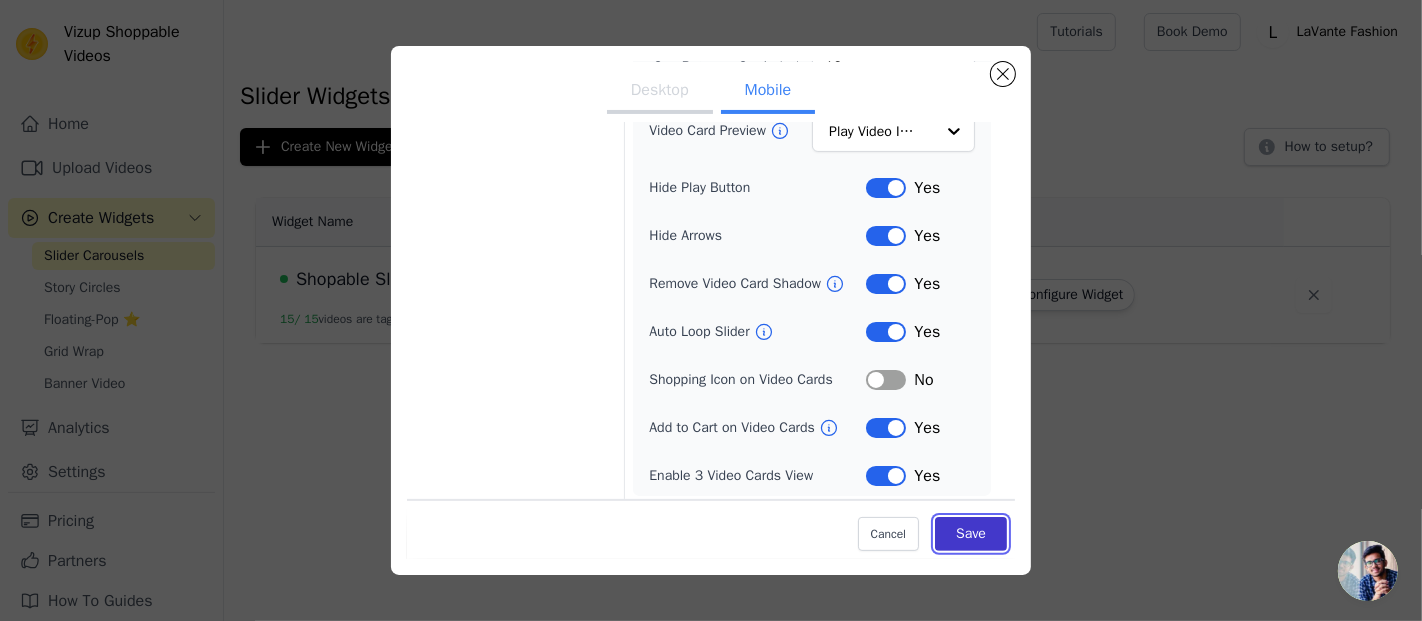 click on "Save" at bounding box center [971, 534] 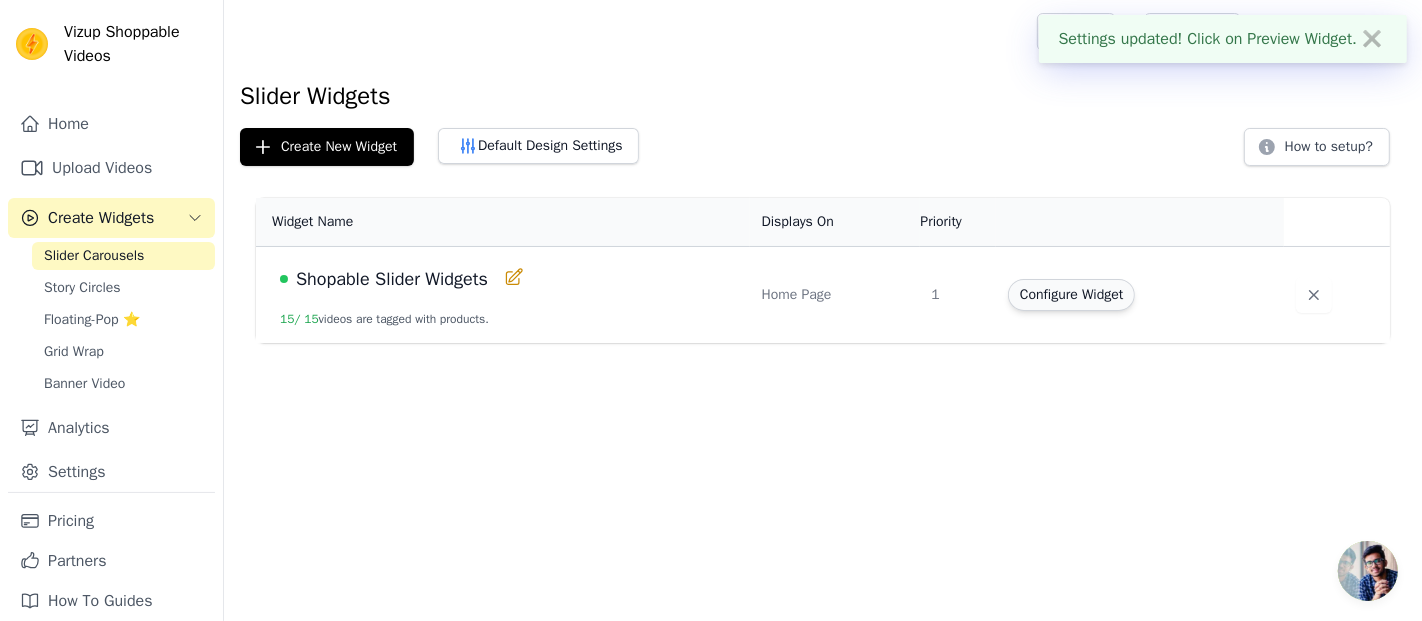 click on "Configure Widget" at bounding box center (1071, 295) 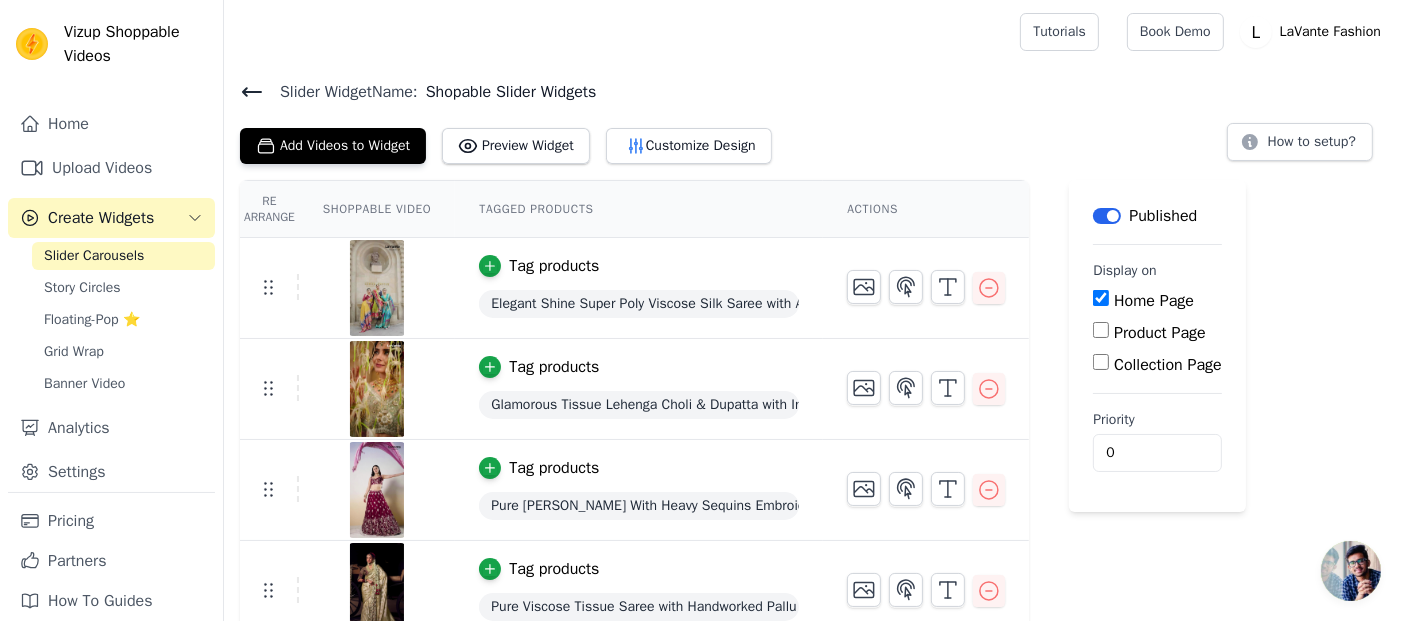 click 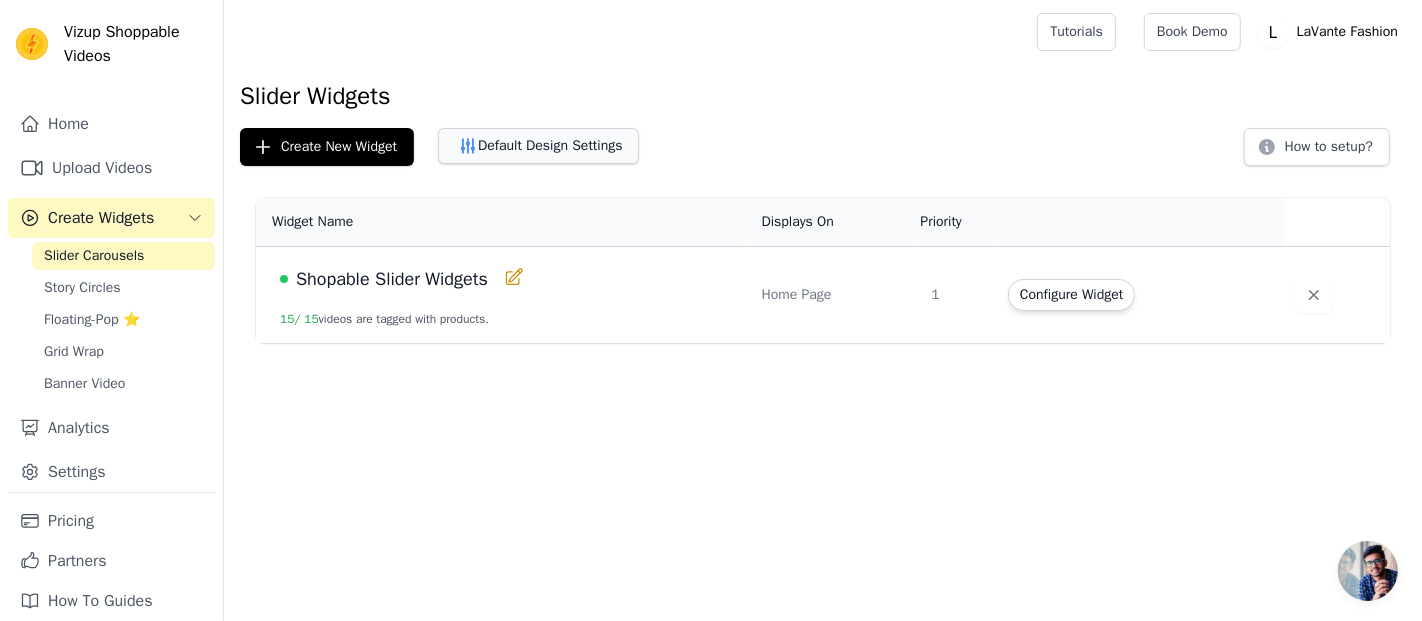 click on "Default Design Settings" at bounding box center [538, 146] 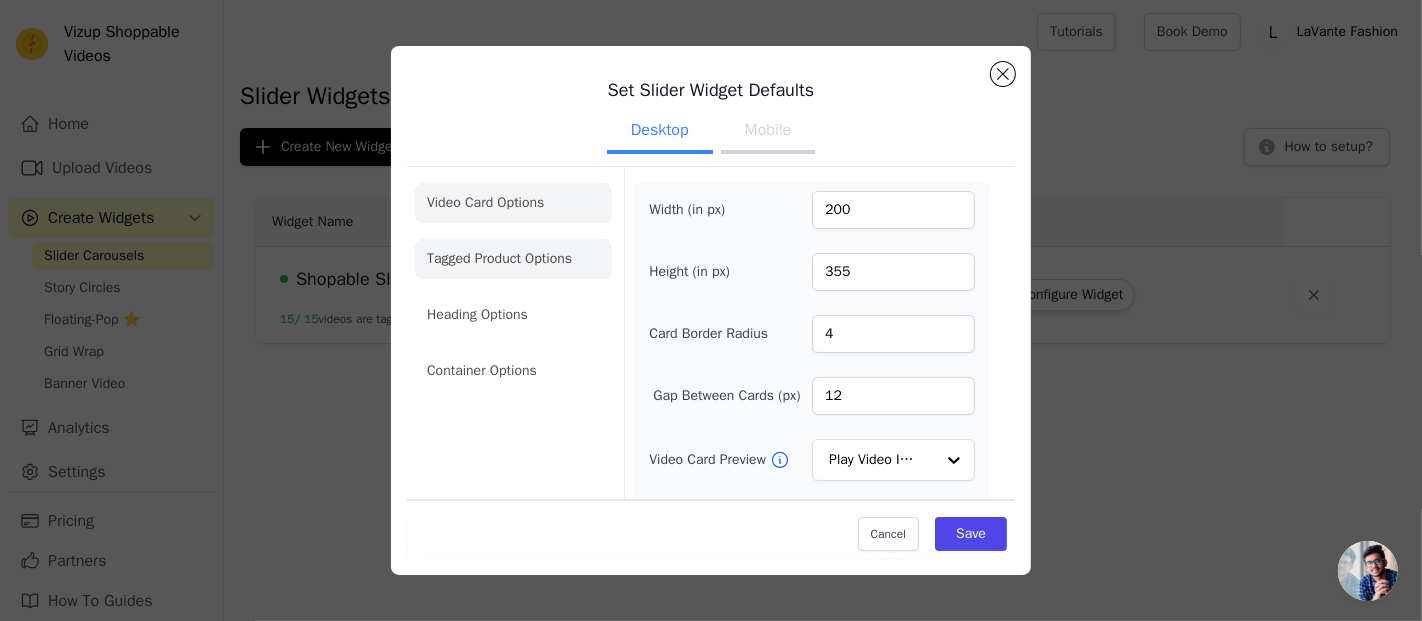 click on "Tagged Product Options" 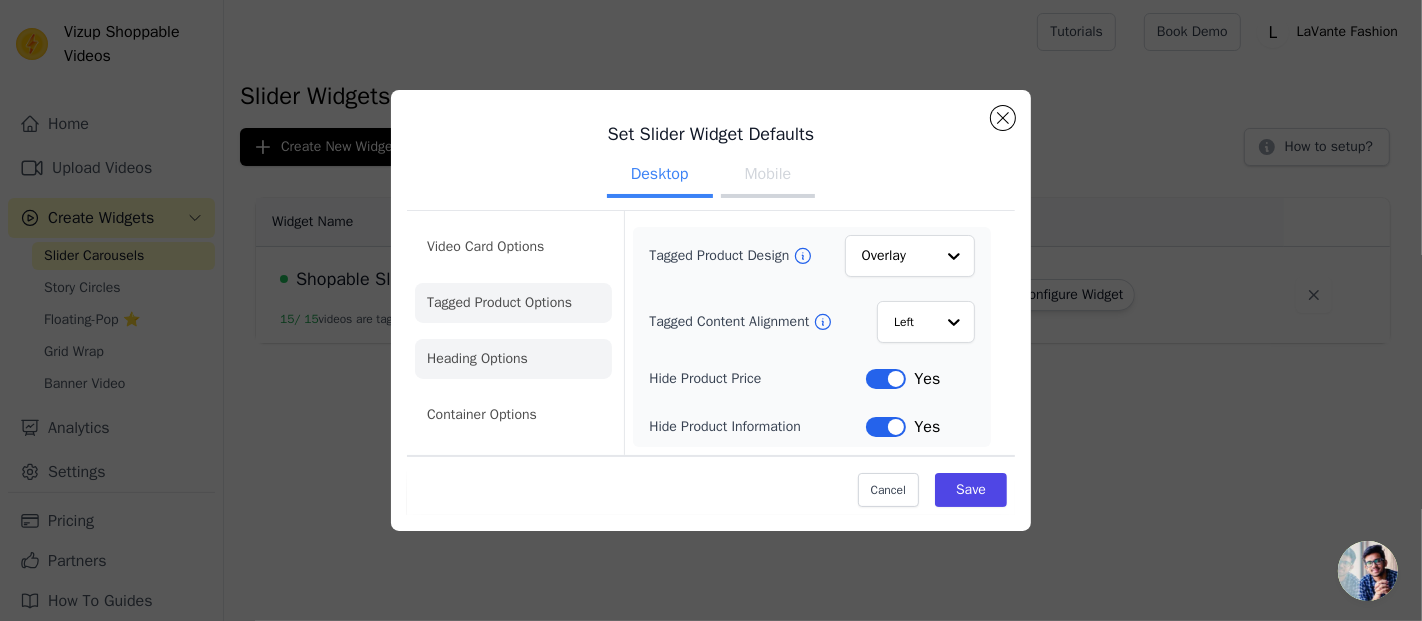 click on "Heading Options" 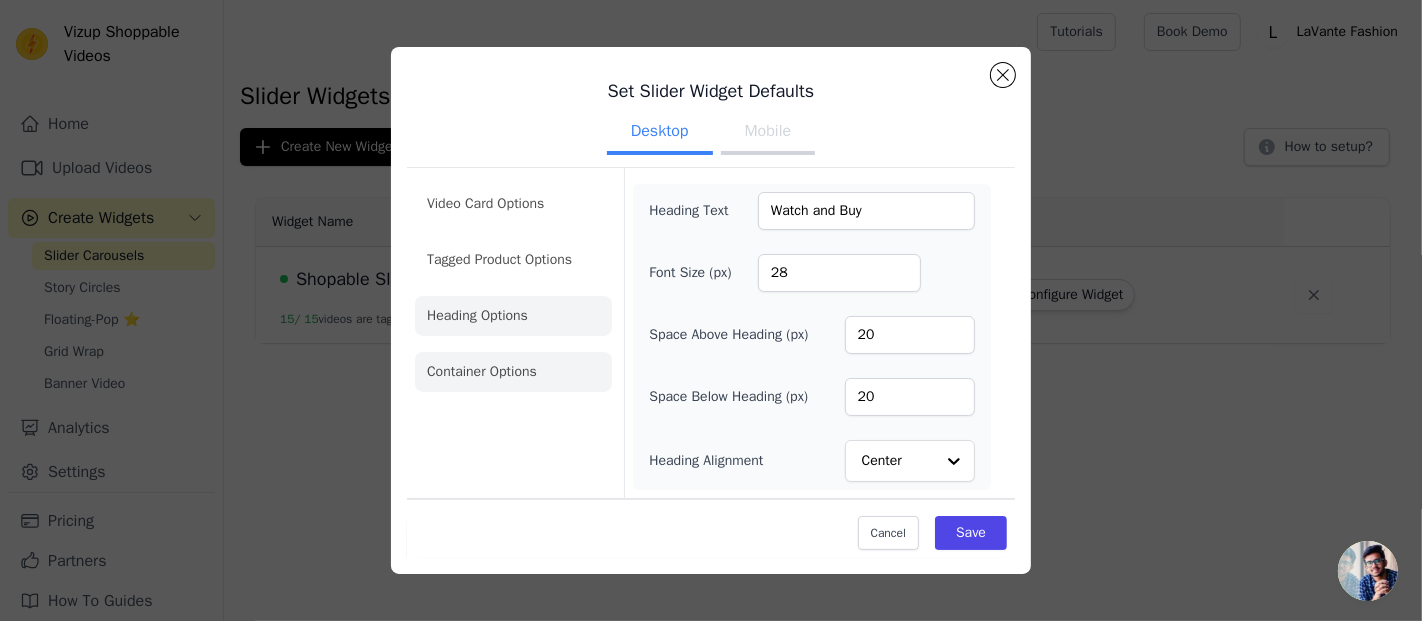 click on "Container Options" 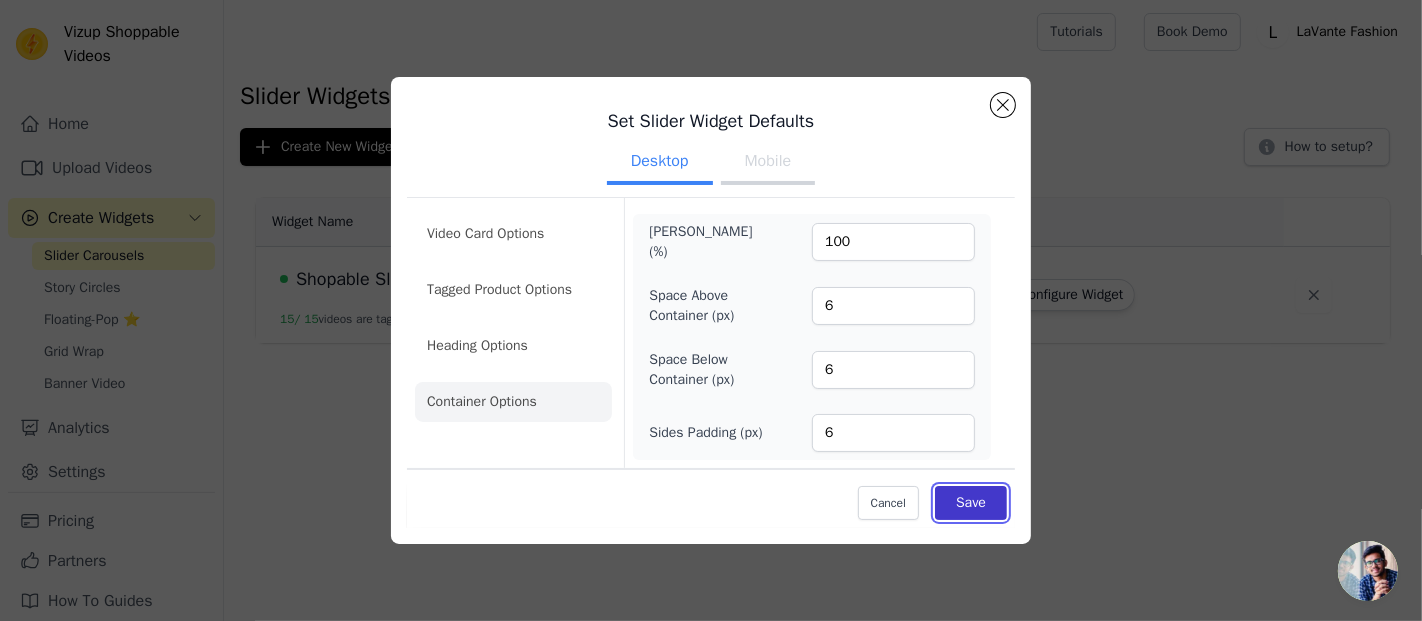 click on "Save" at bounding box center [971, 503] 